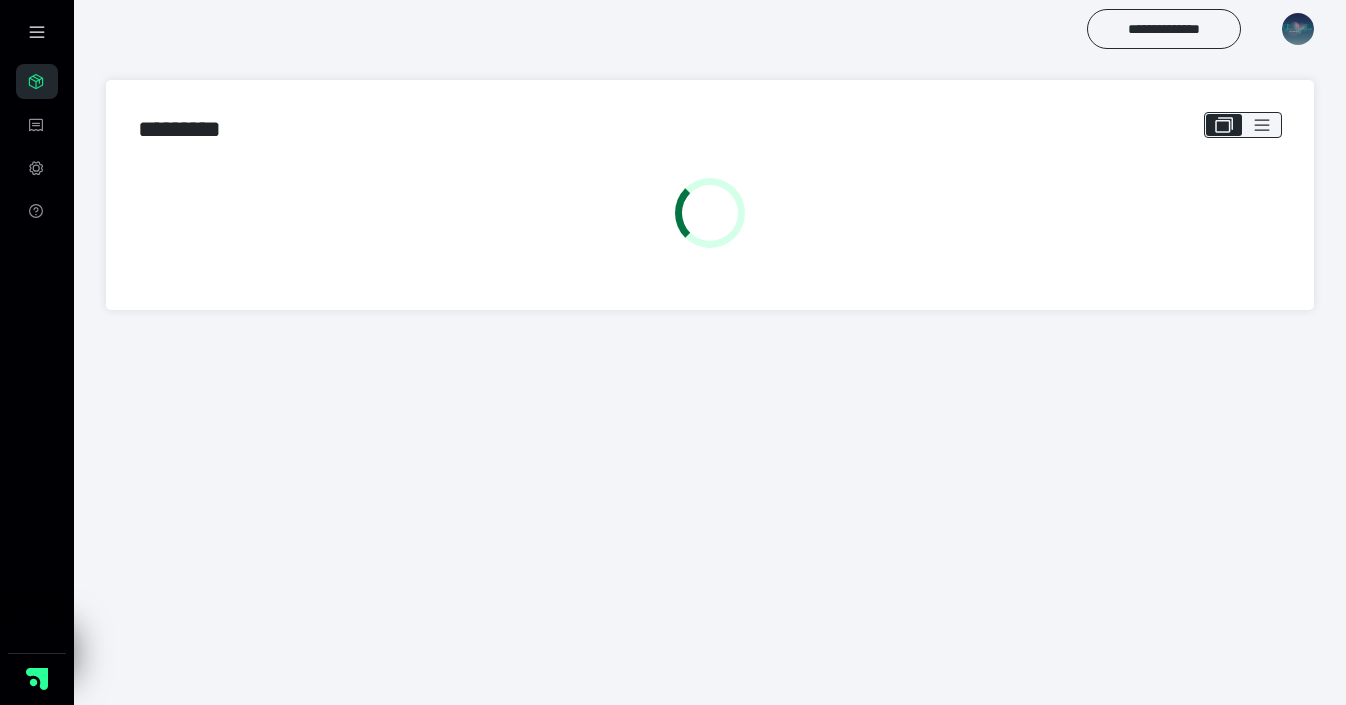 scroll, scrollTop: 0, scrollLeft: 0, axis: both 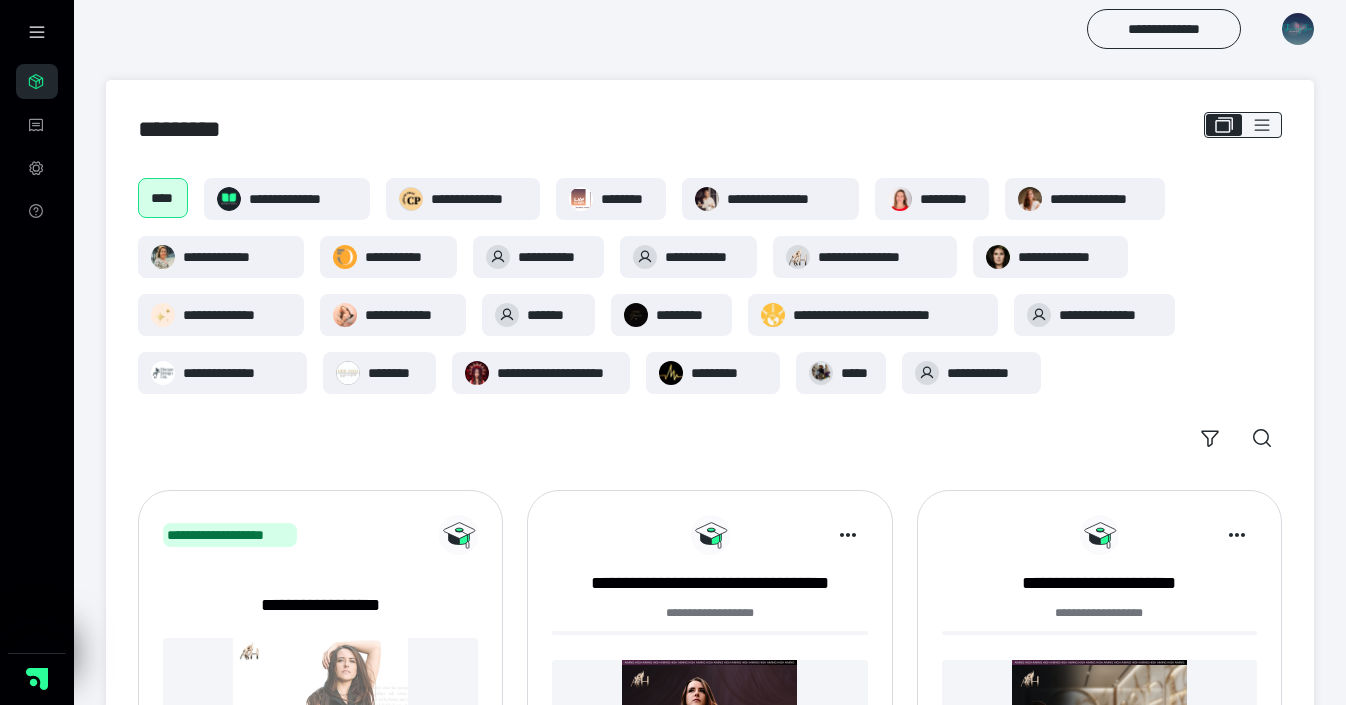 click at bounding box center (1298, 29) 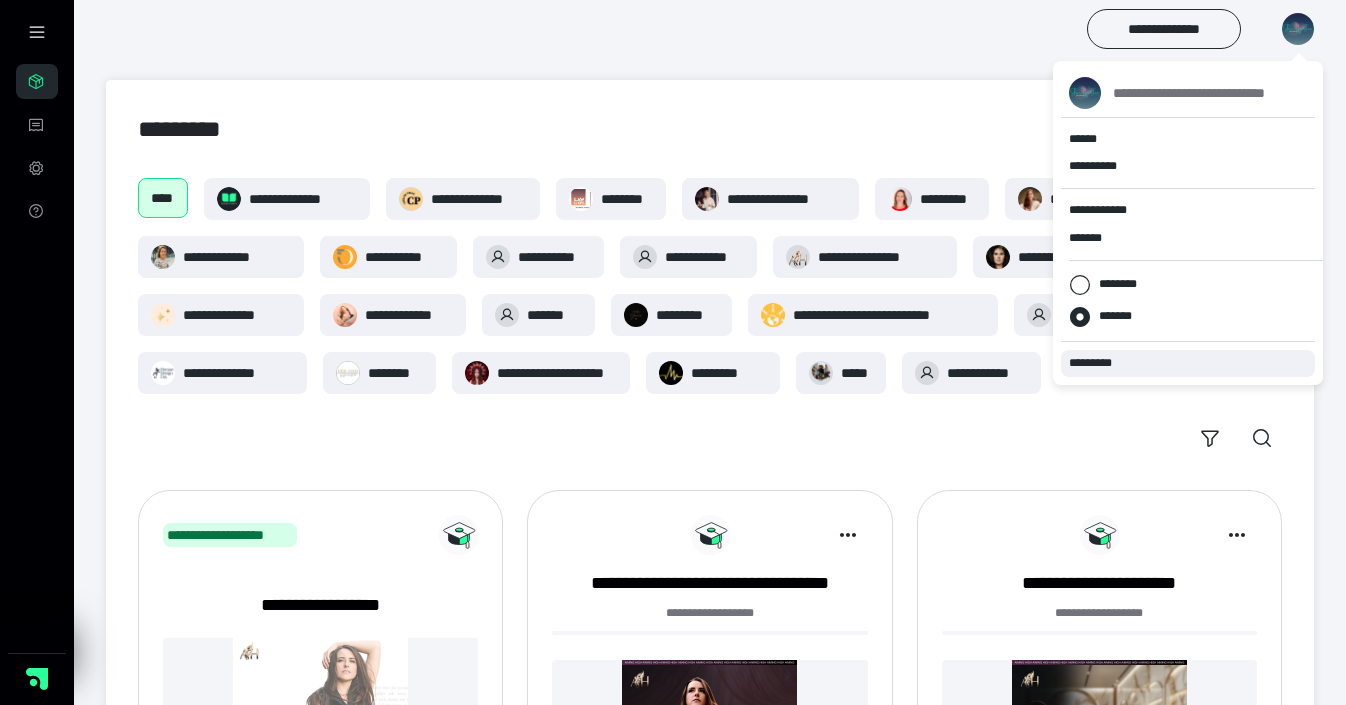click on "*********" at bounding box center [1099, 363] 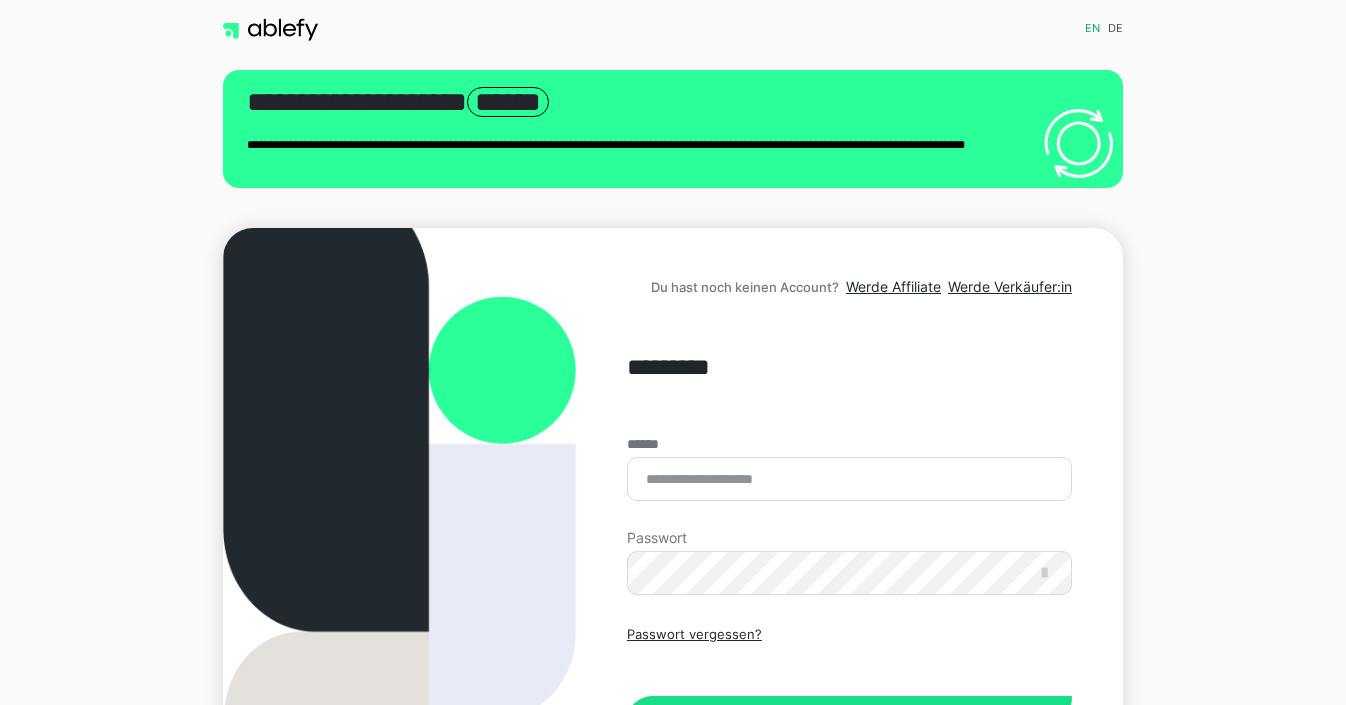 scroll, scrollTop: 0, scrollLeft: 0, axis: both 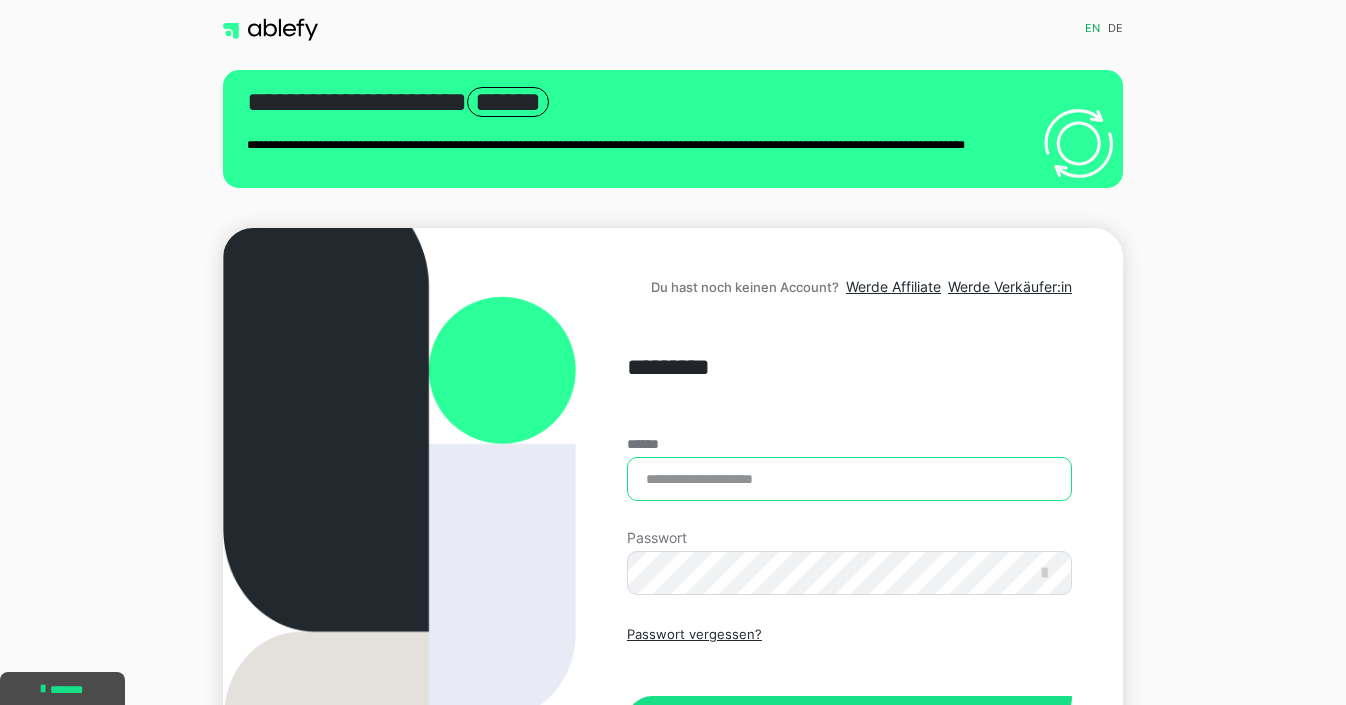 click on "******" at bounding box center (849, 479) 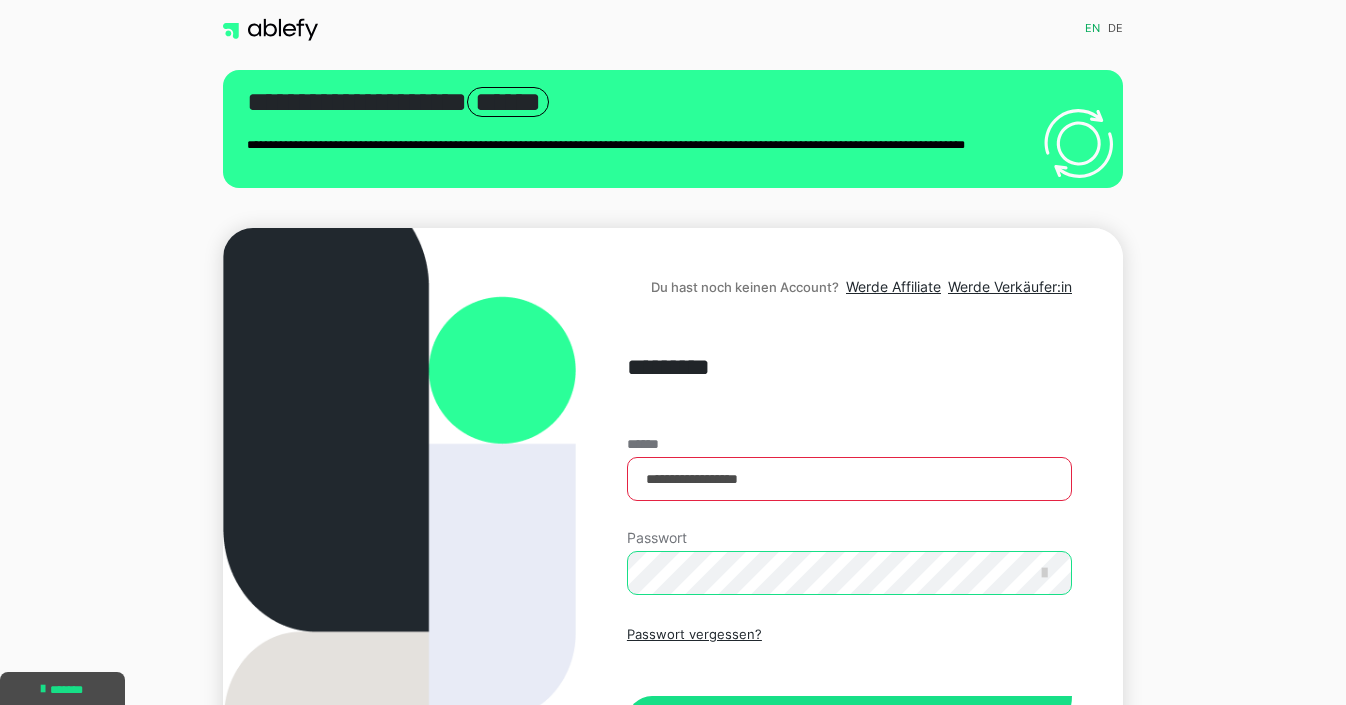 click on "Einloggen" at bounding box center (849, 721) 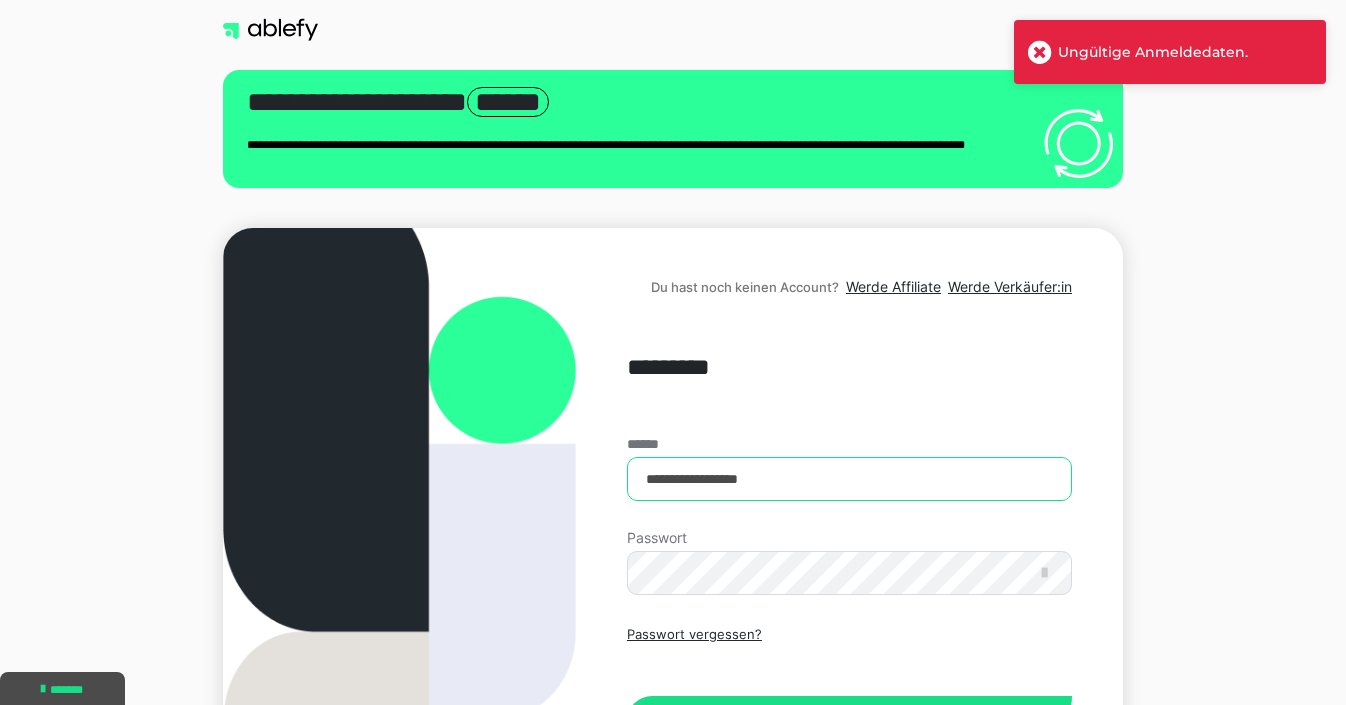 click on "**********" at bounding box center (849, 479) 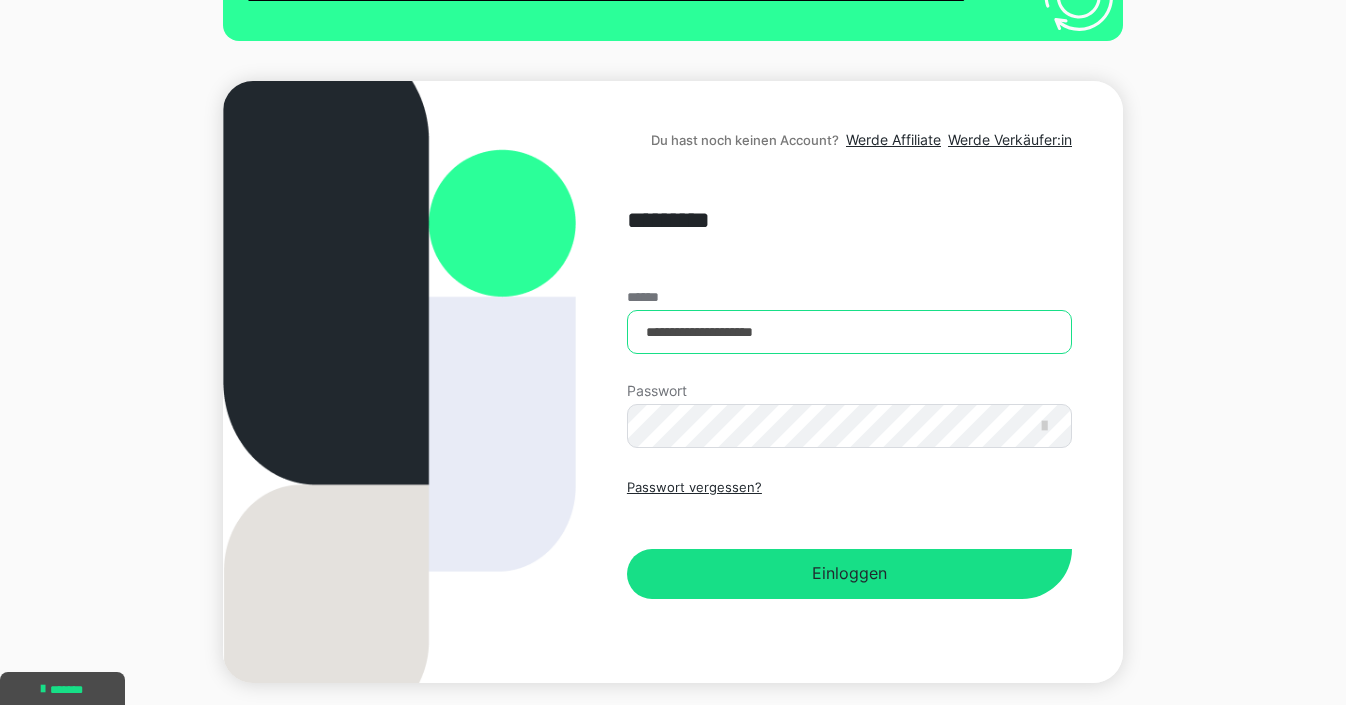 scroll, scrollTop: 168, scrollLeft: 0, axis: vertical 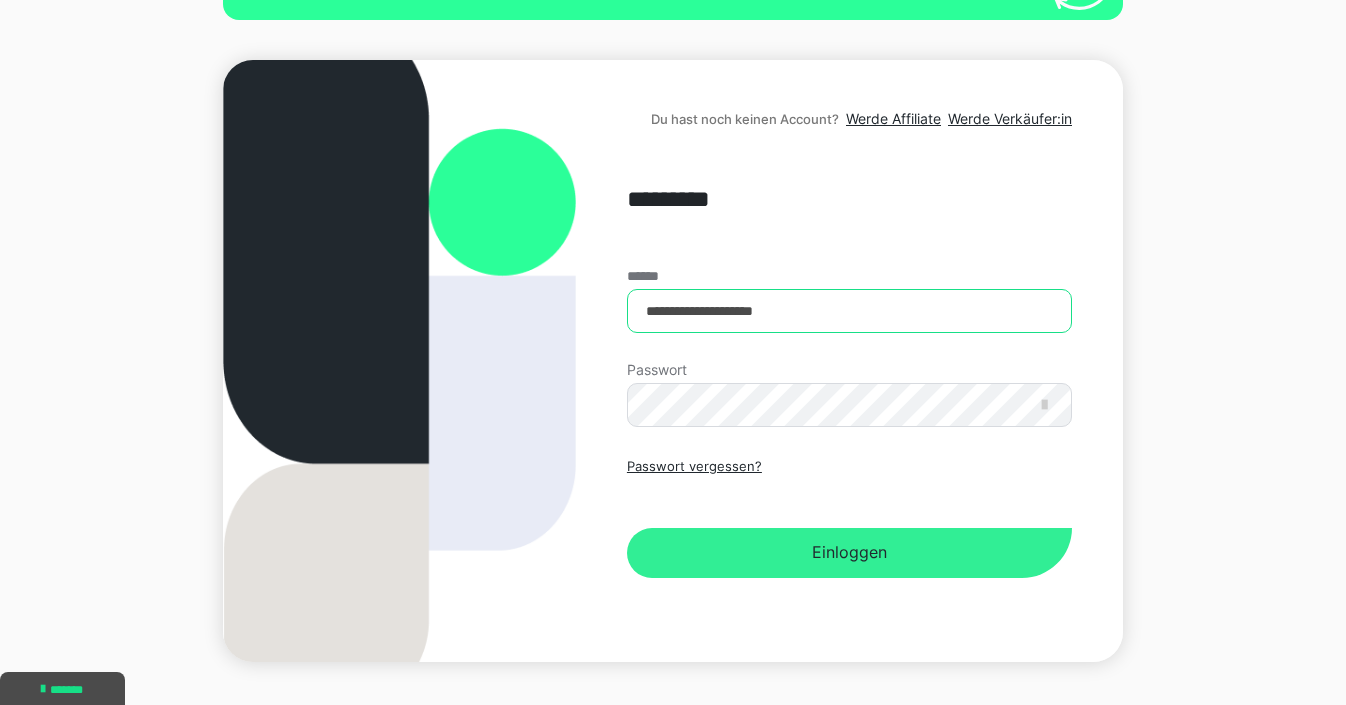 type on "**********" 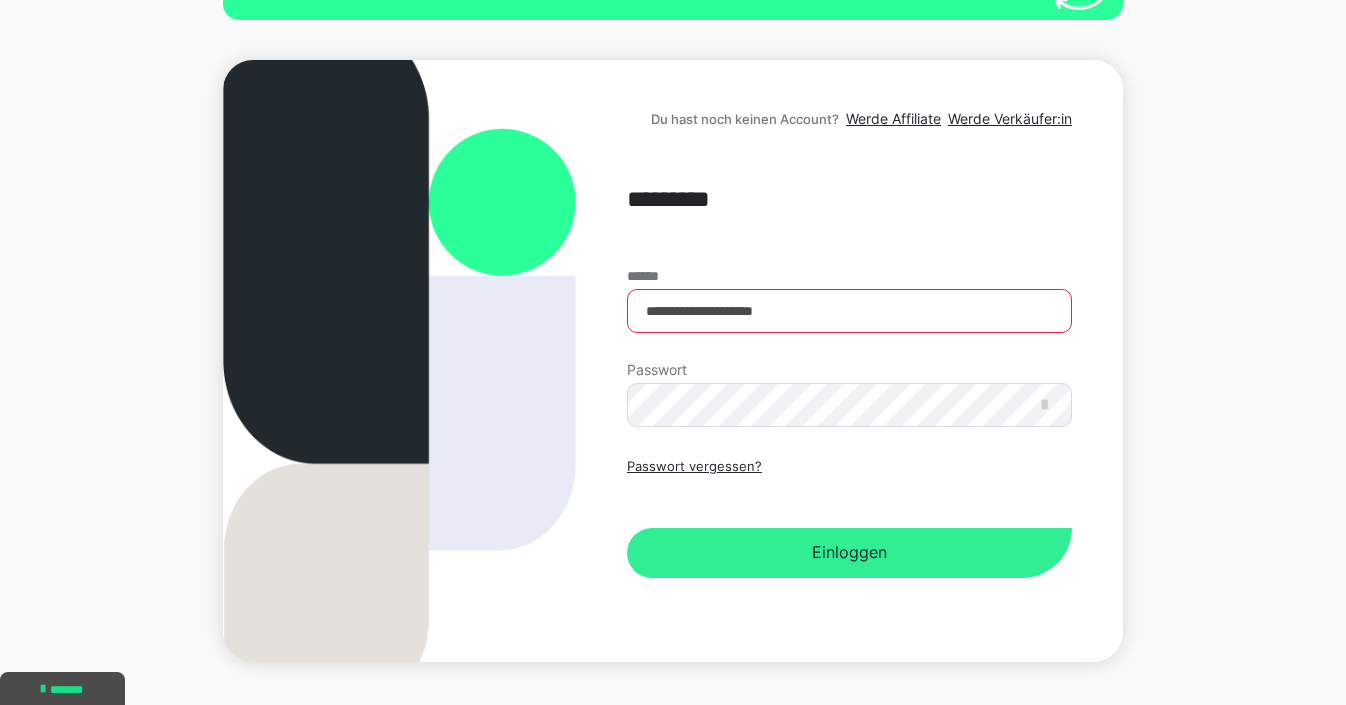 click on "Einloggen" at bounding box center (849, 553) 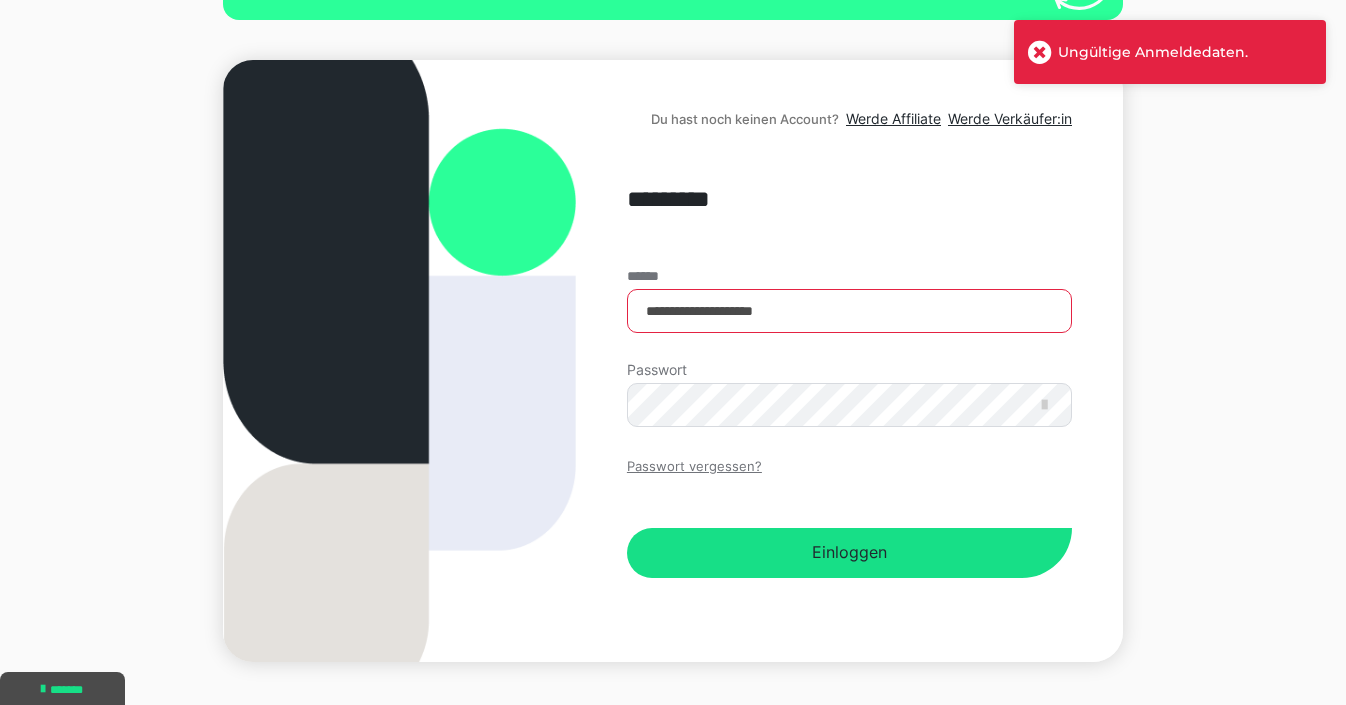 click on "Passwort vergessen?" at bounding box center [694, 467] 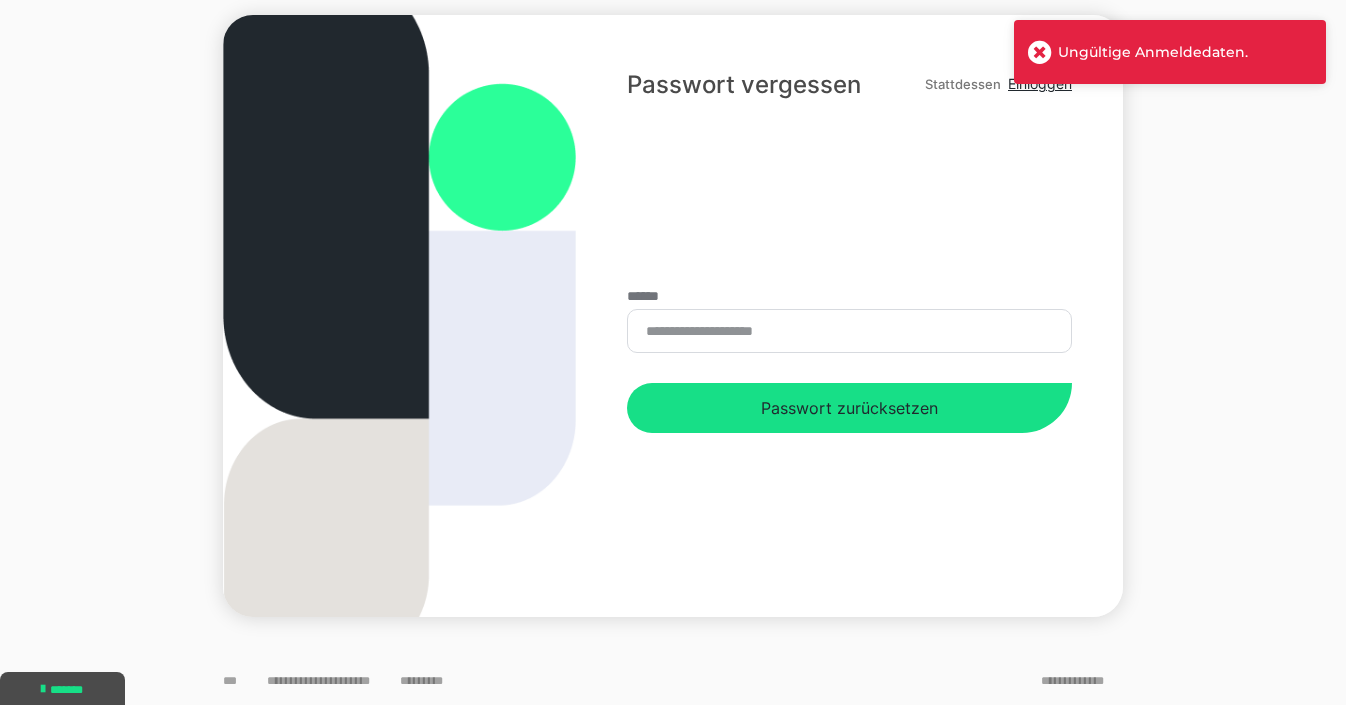 scroll, scrollTop: 0, scrollLeft: 0, axis: both 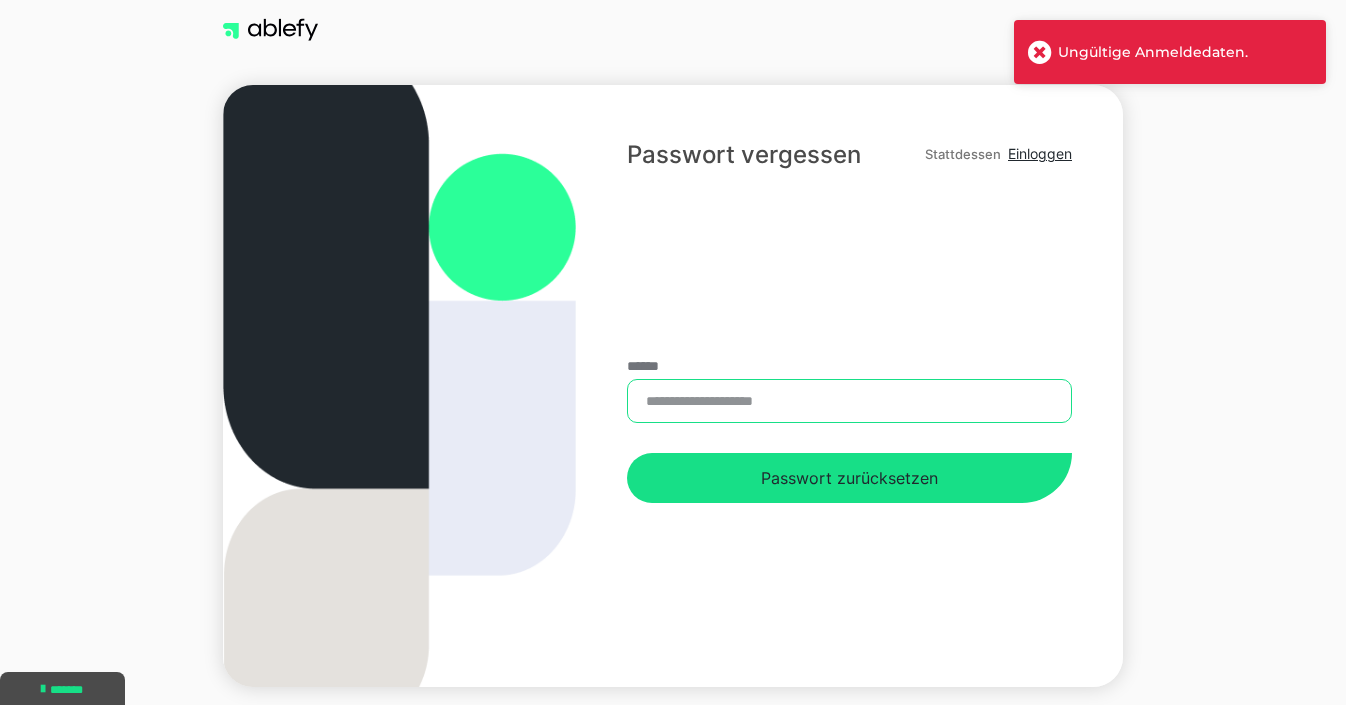 click on "******" at bounding box center (849, 401) 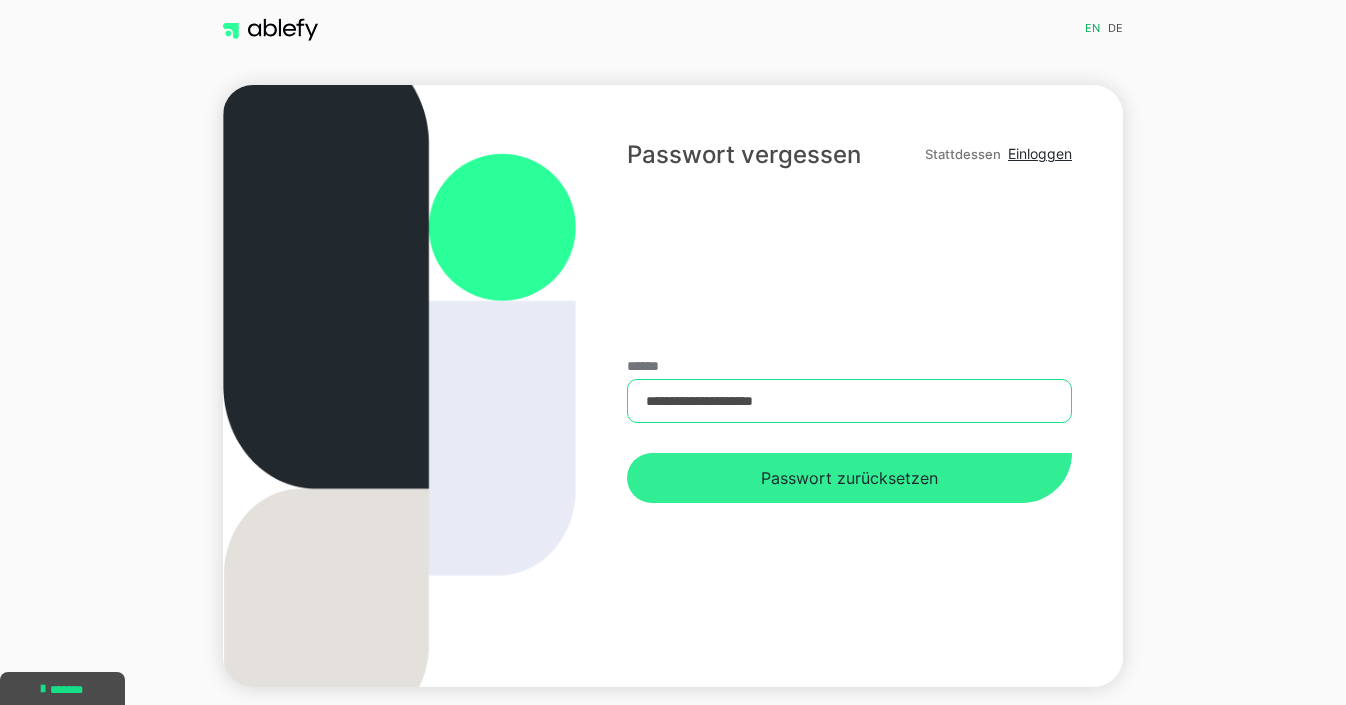 type on "**********" 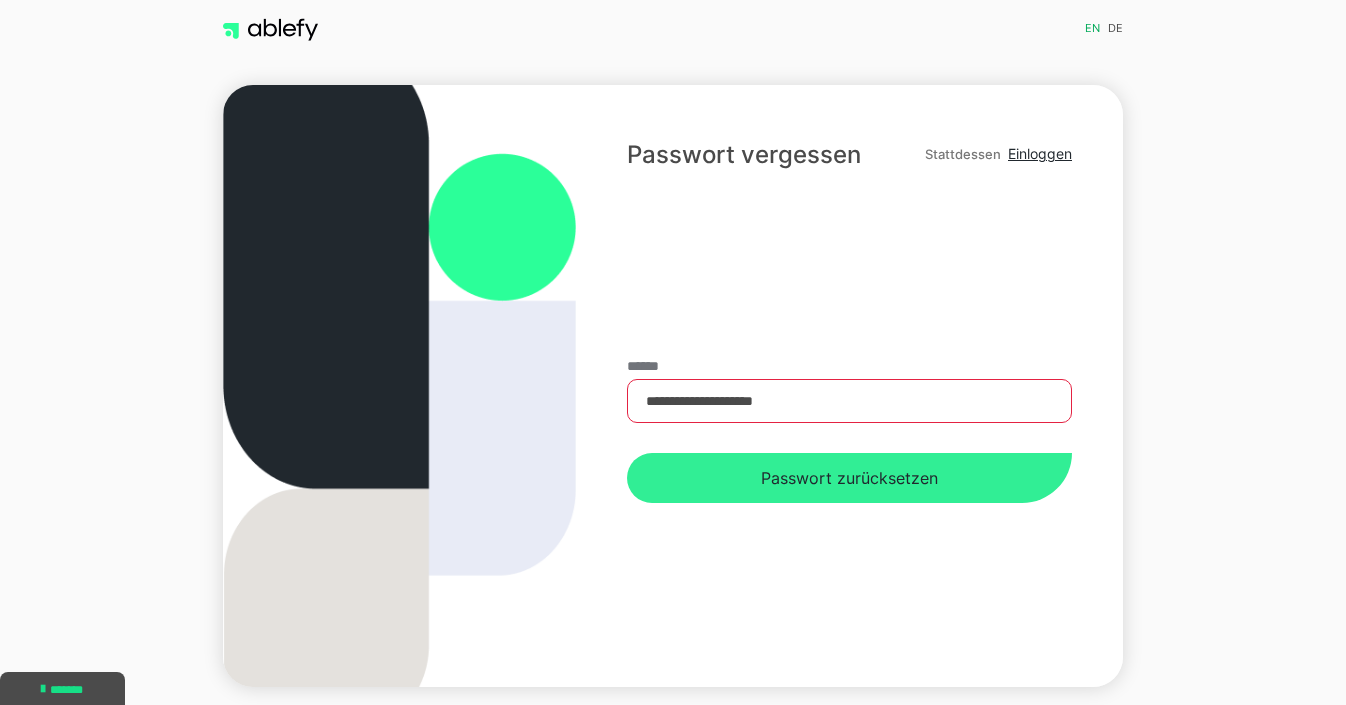 click on "Passwort zurücksetzen" at bounding box center [849, 478] 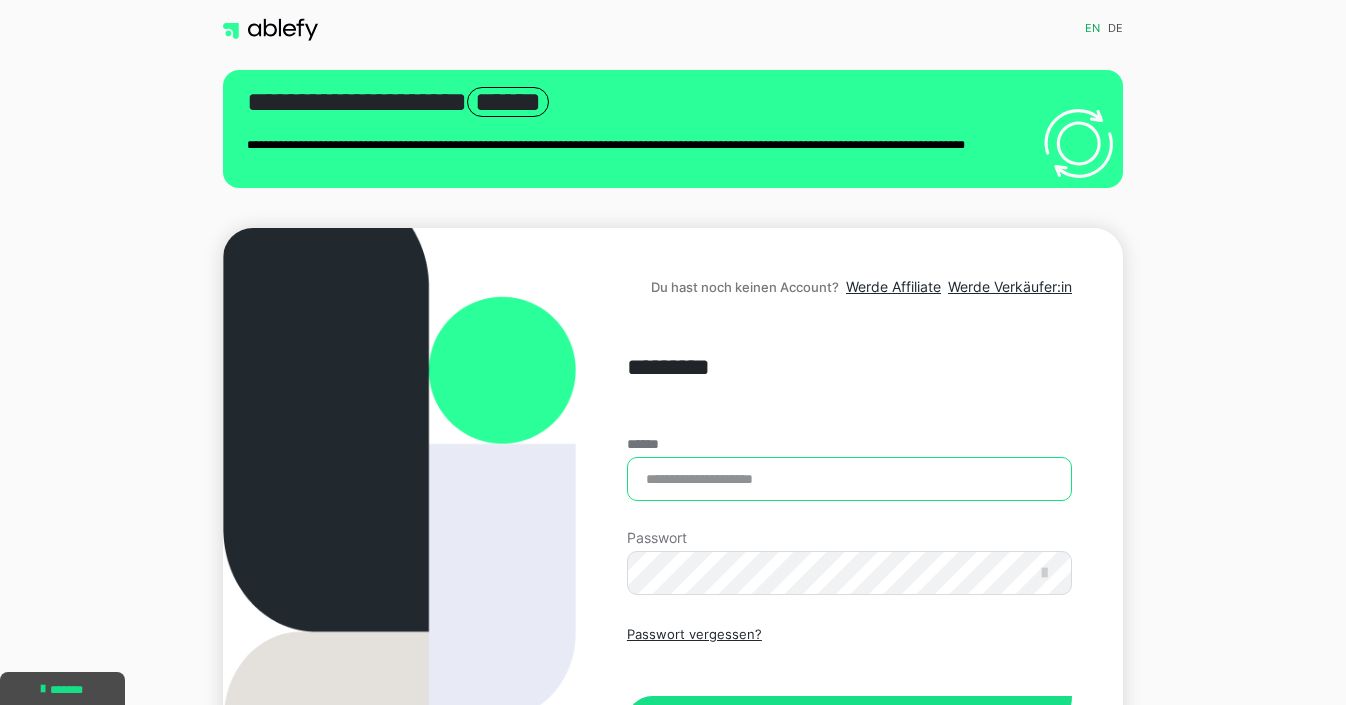 click on "******" at bounding box center (849, 479) 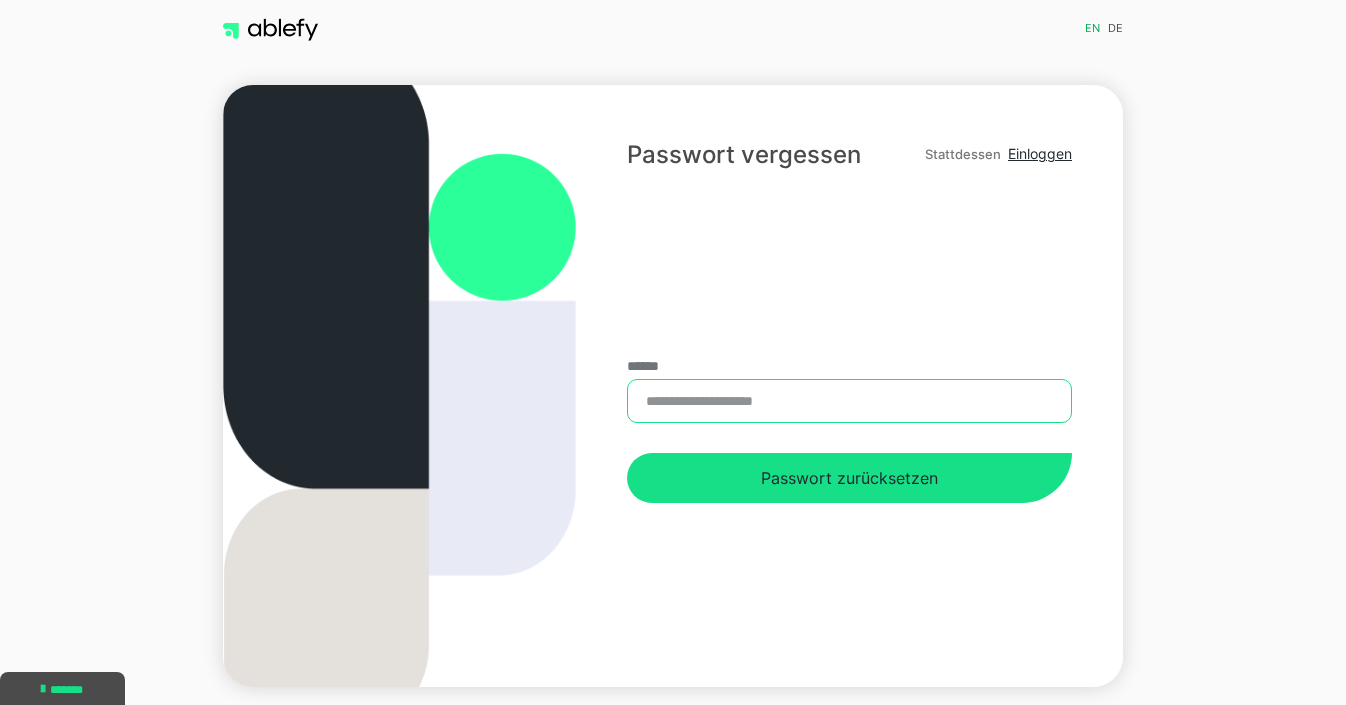 click on "******" at bounding box center (849, 401) 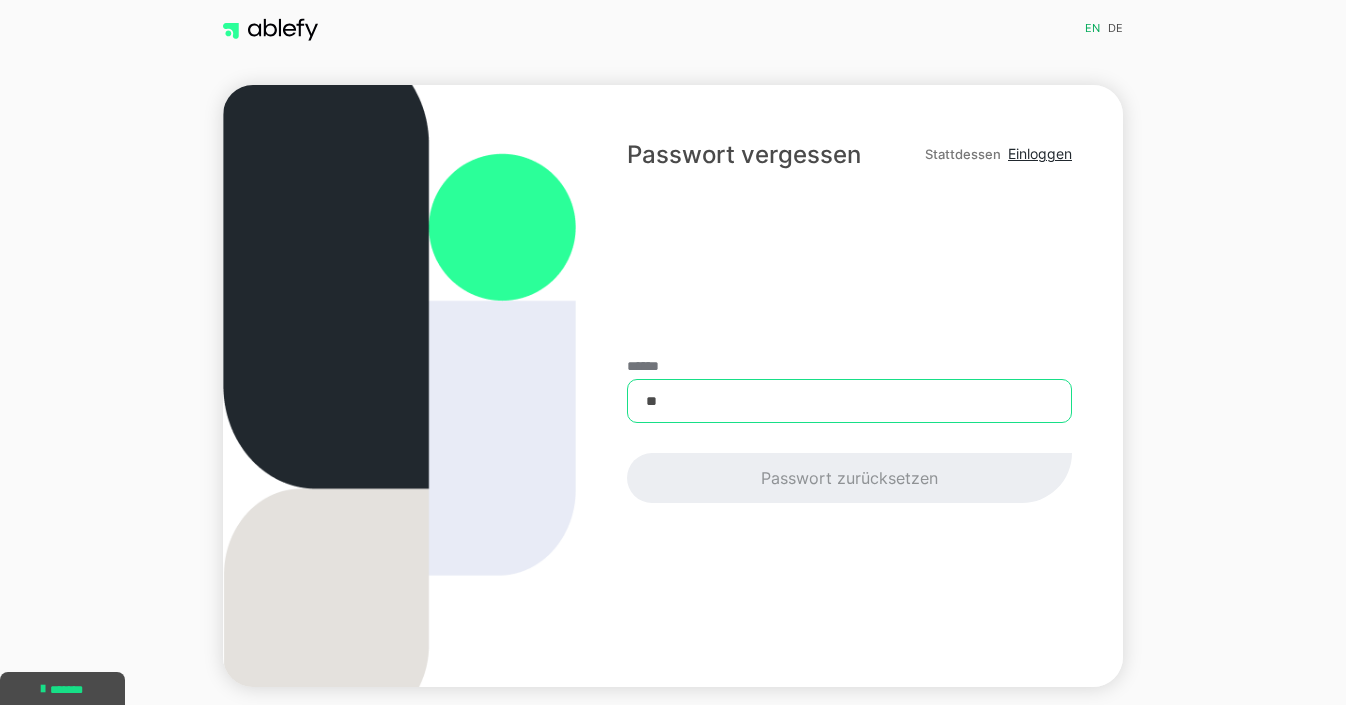 type on "*" 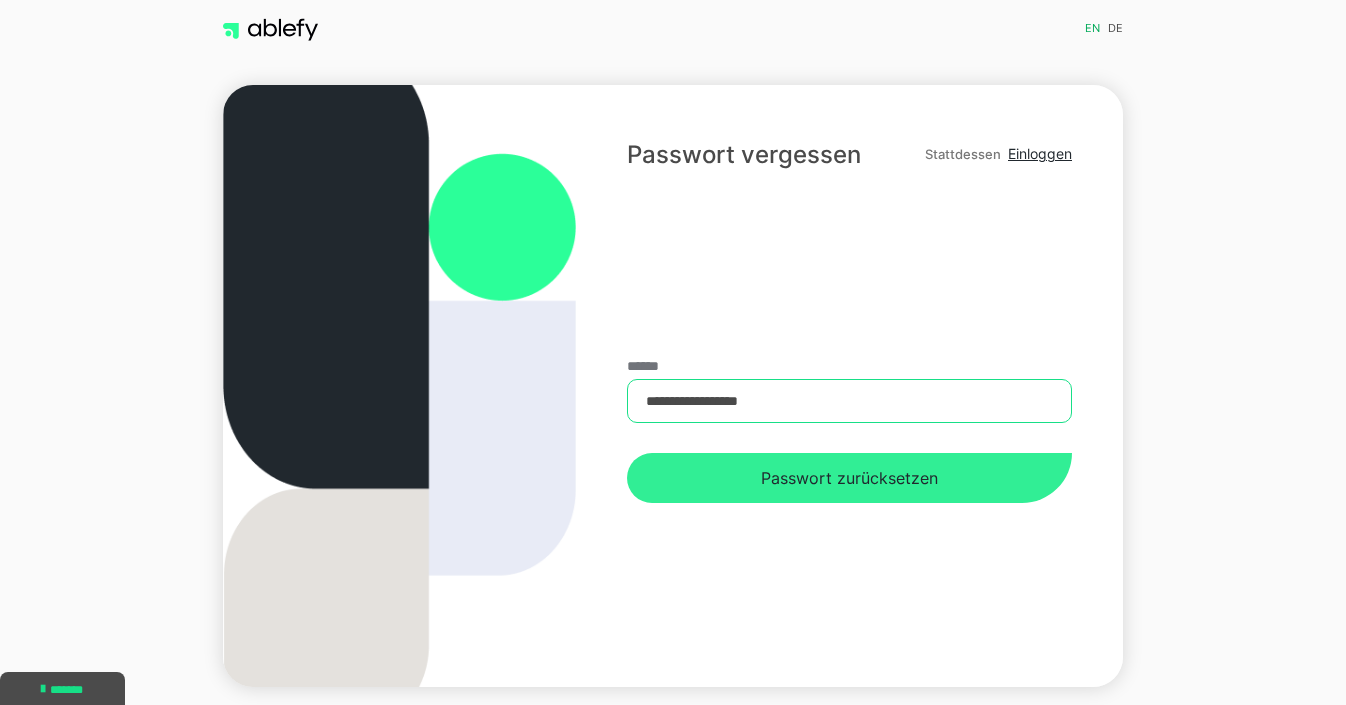 type on "**********" 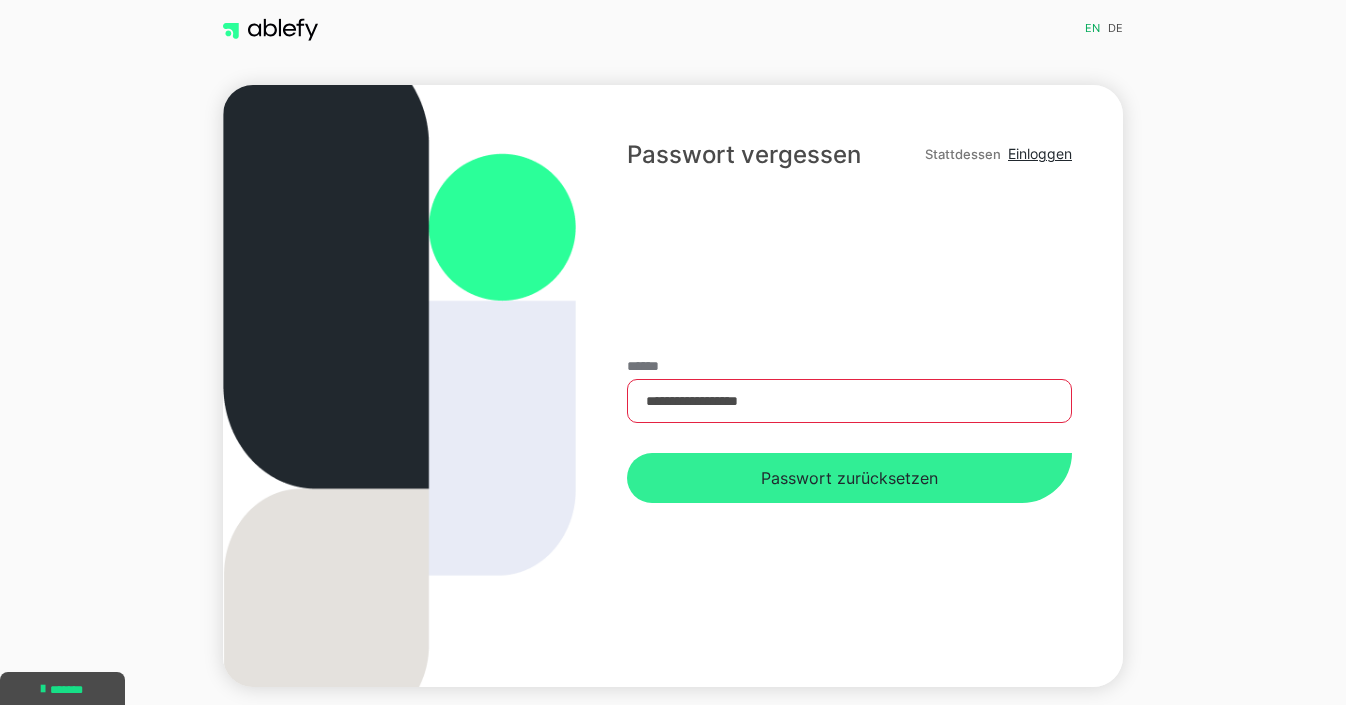 click on "Passwort zurücksetzen" at bounding box center (849, 478) 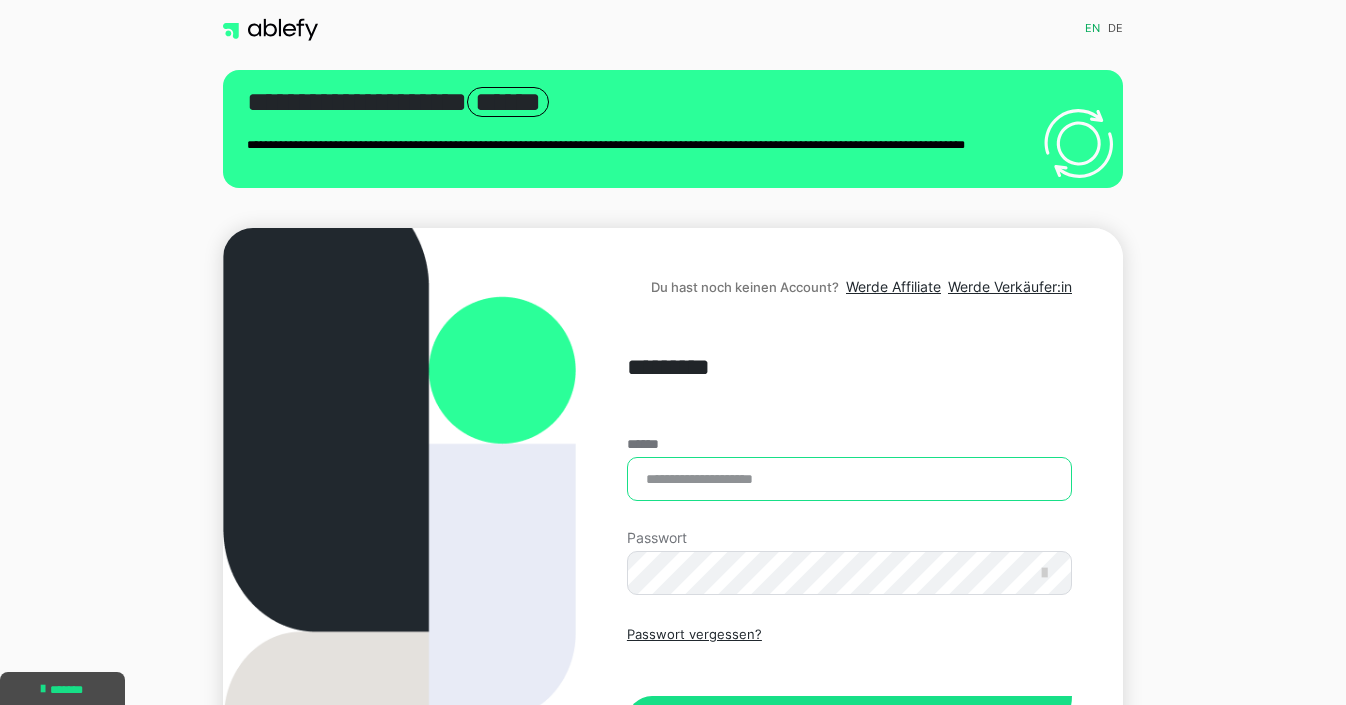 click on "******" at bounding box center (849, 479) 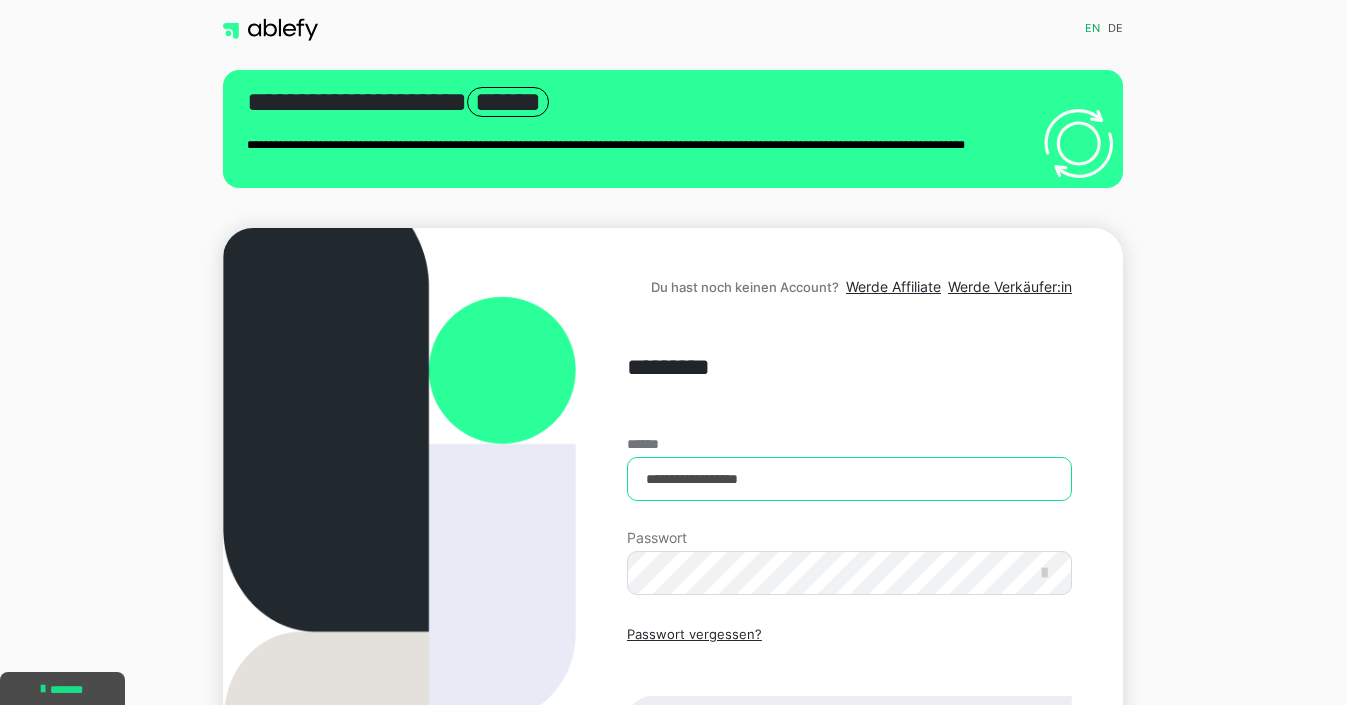 type on "**********" 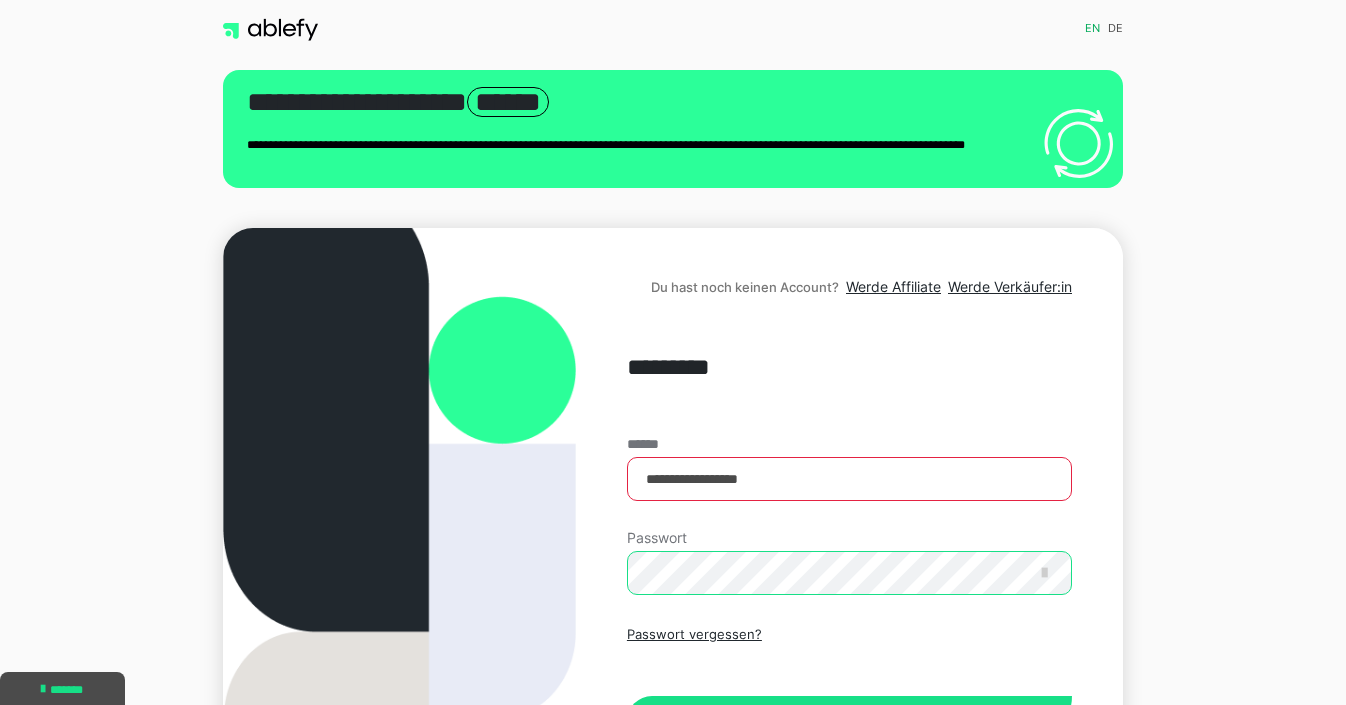 click on "Einloggen" at bounding box center (849, 721) 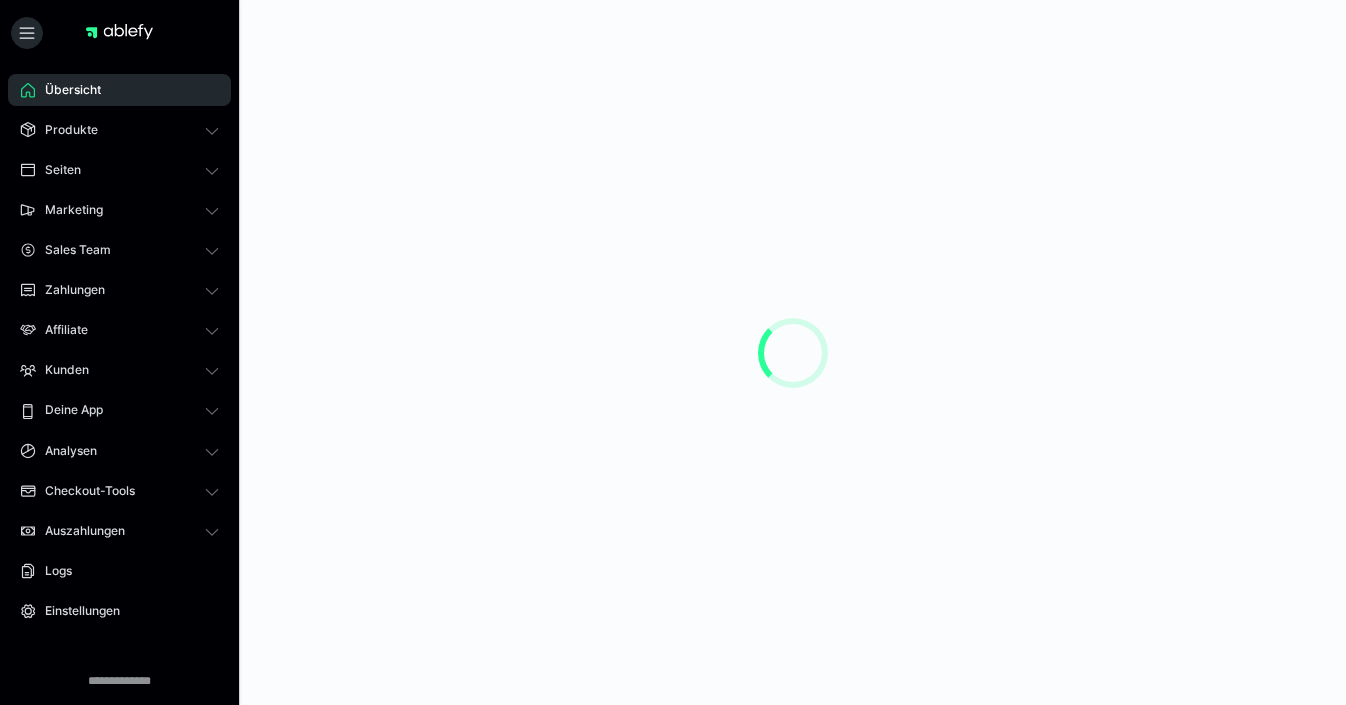 scroll, scrollTop: 0, scrollLeft: 0, axis: both 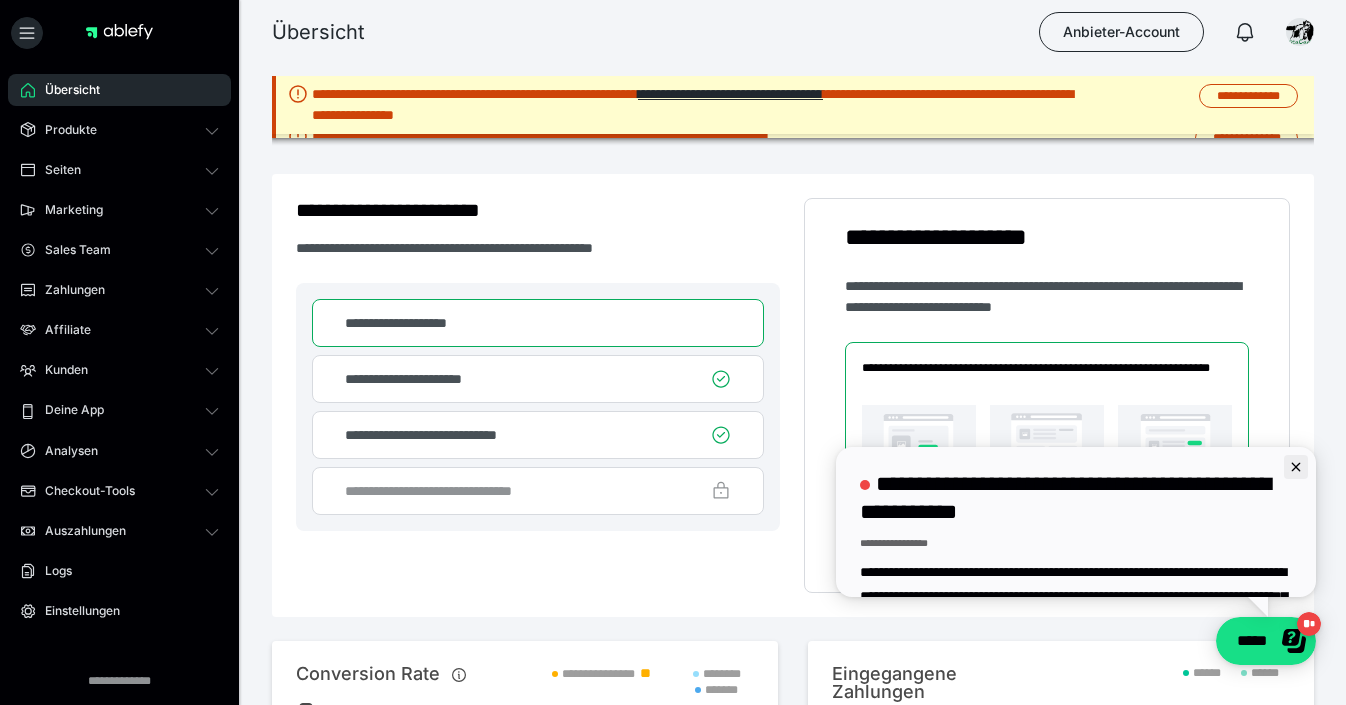 click 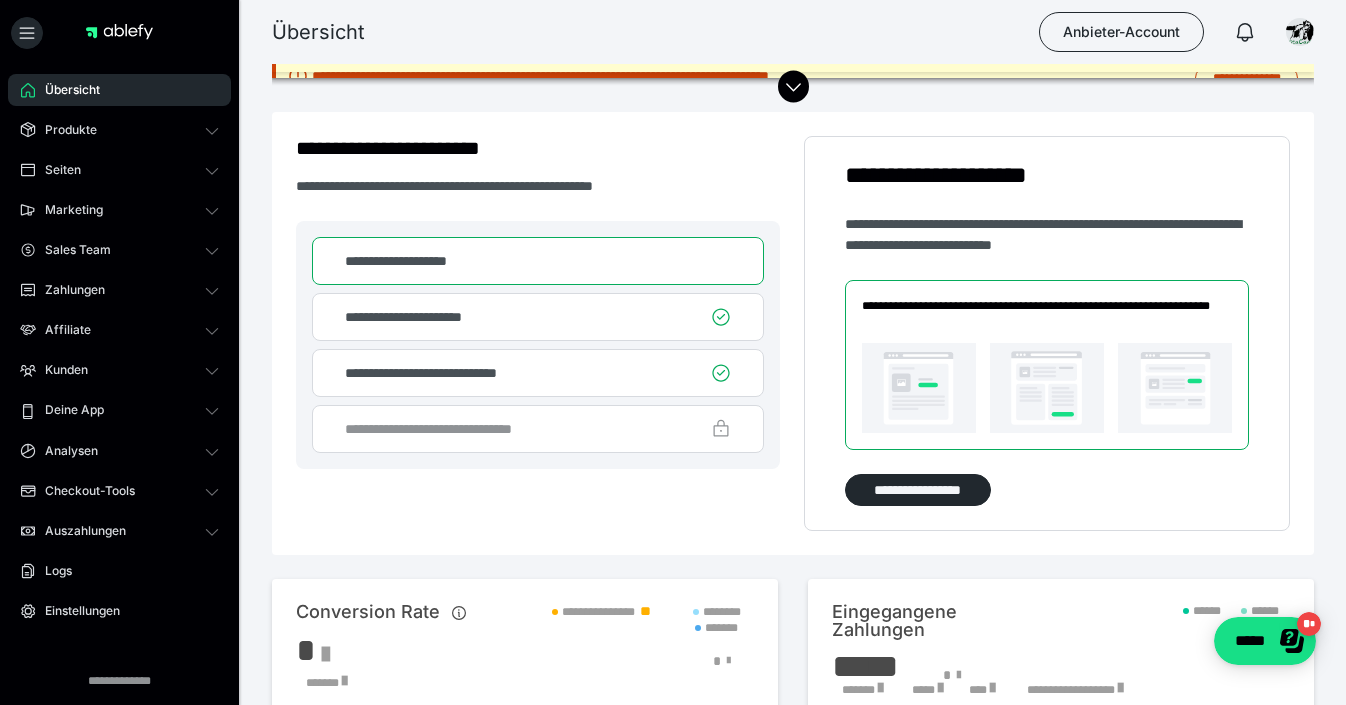 scroll, scrollTop: 0, scrollLeft: 0, axis: both 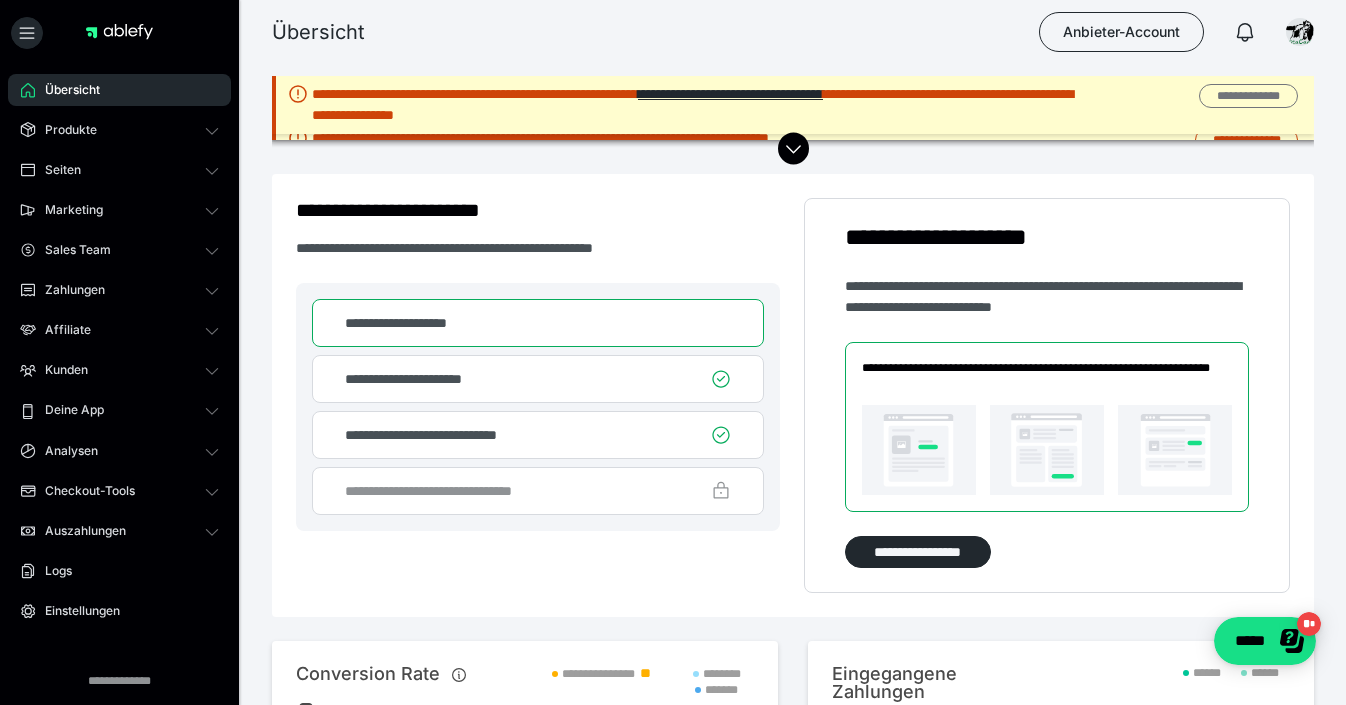 click on "**********" at bounding box center [1248, 96] 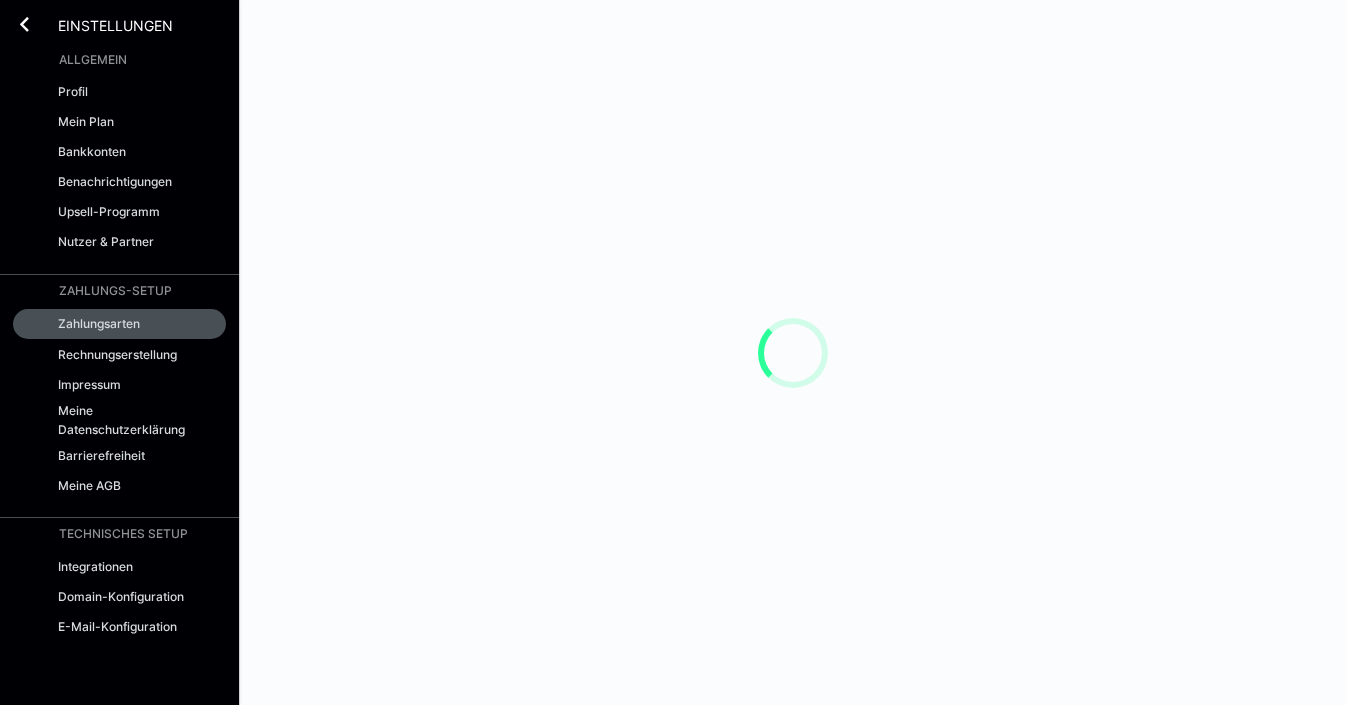 scroll, scrollTop: 0, scrollLeft: 0, axis: both 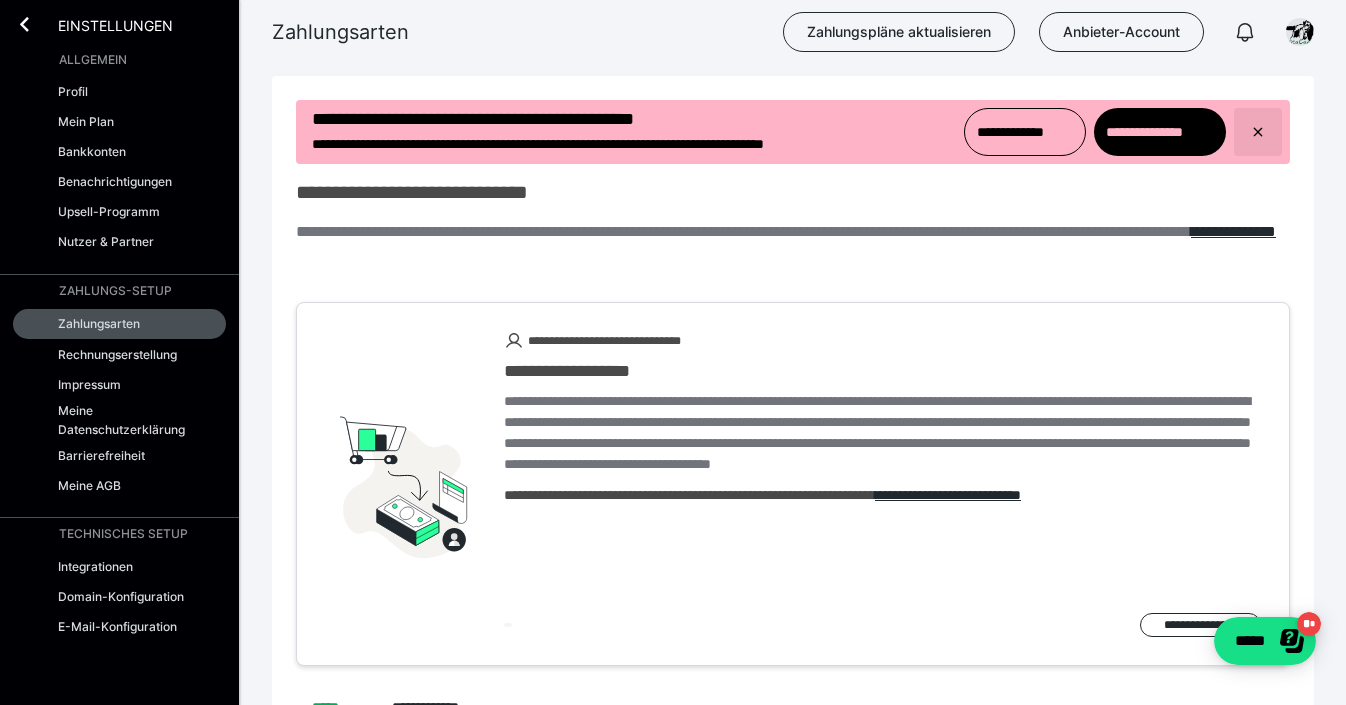 click 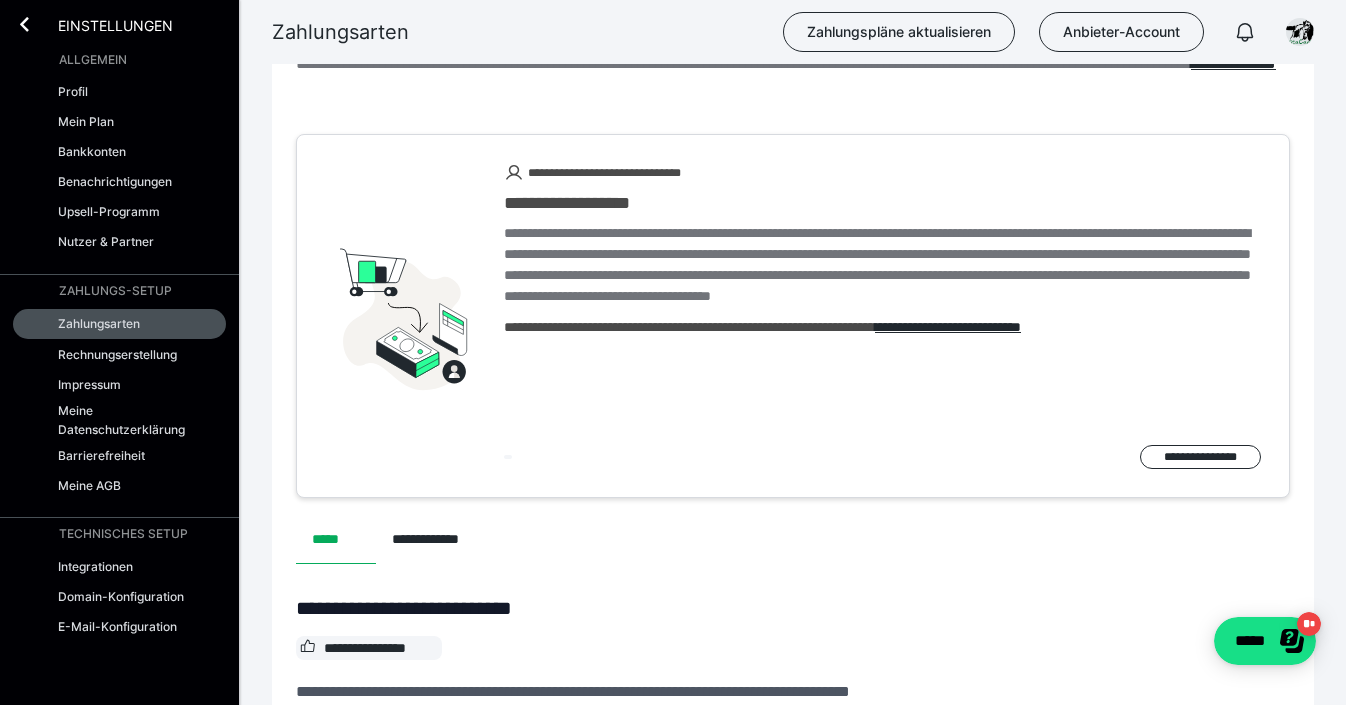 scroll, scrollTop: 0, scrollLeft: 0, axis: both 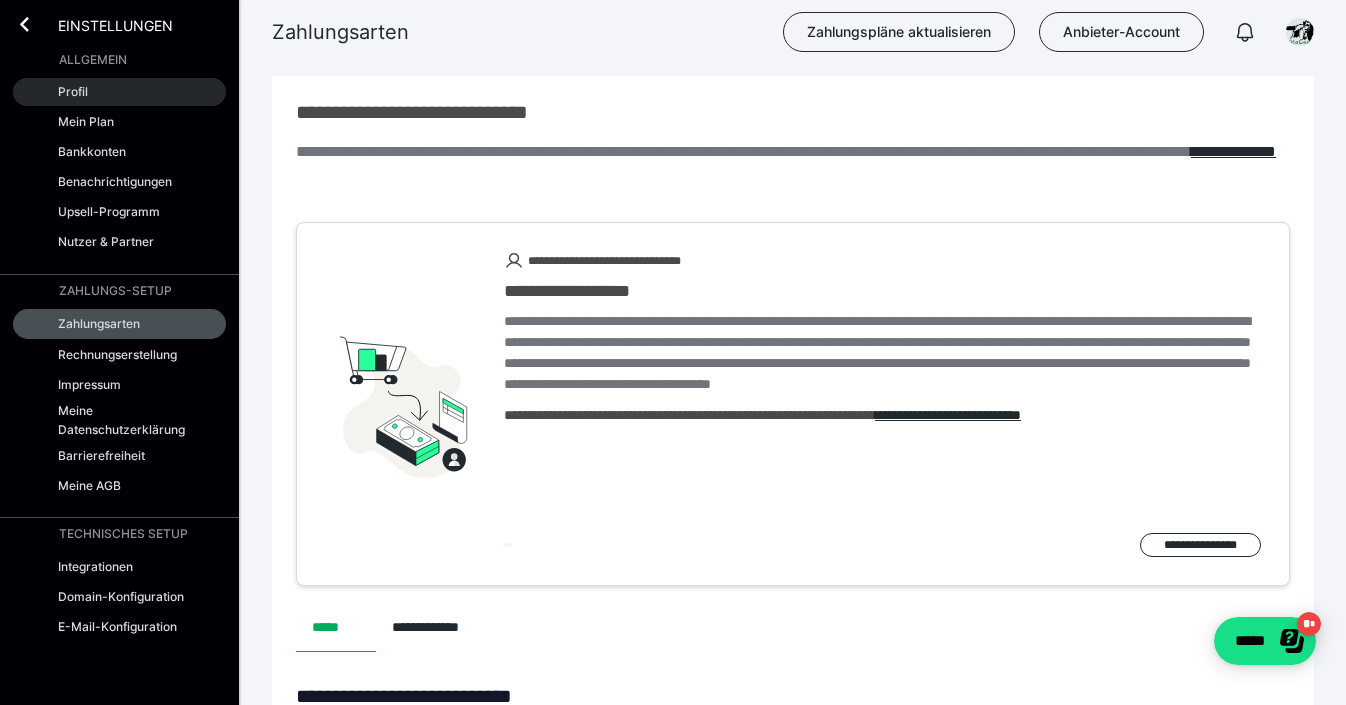 click on "Profil" at bounding box center [73, 91] 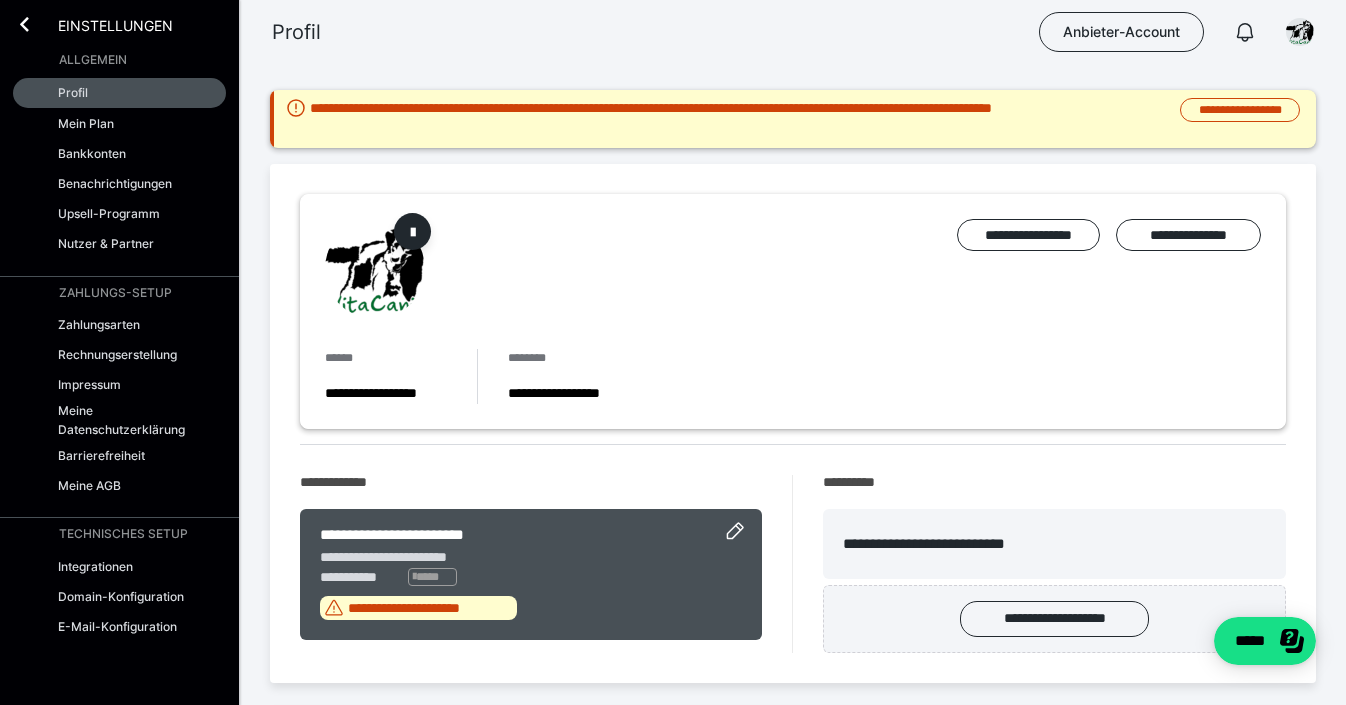 scroll, scrollTop: 0, scrollLeft: 0, axis: both 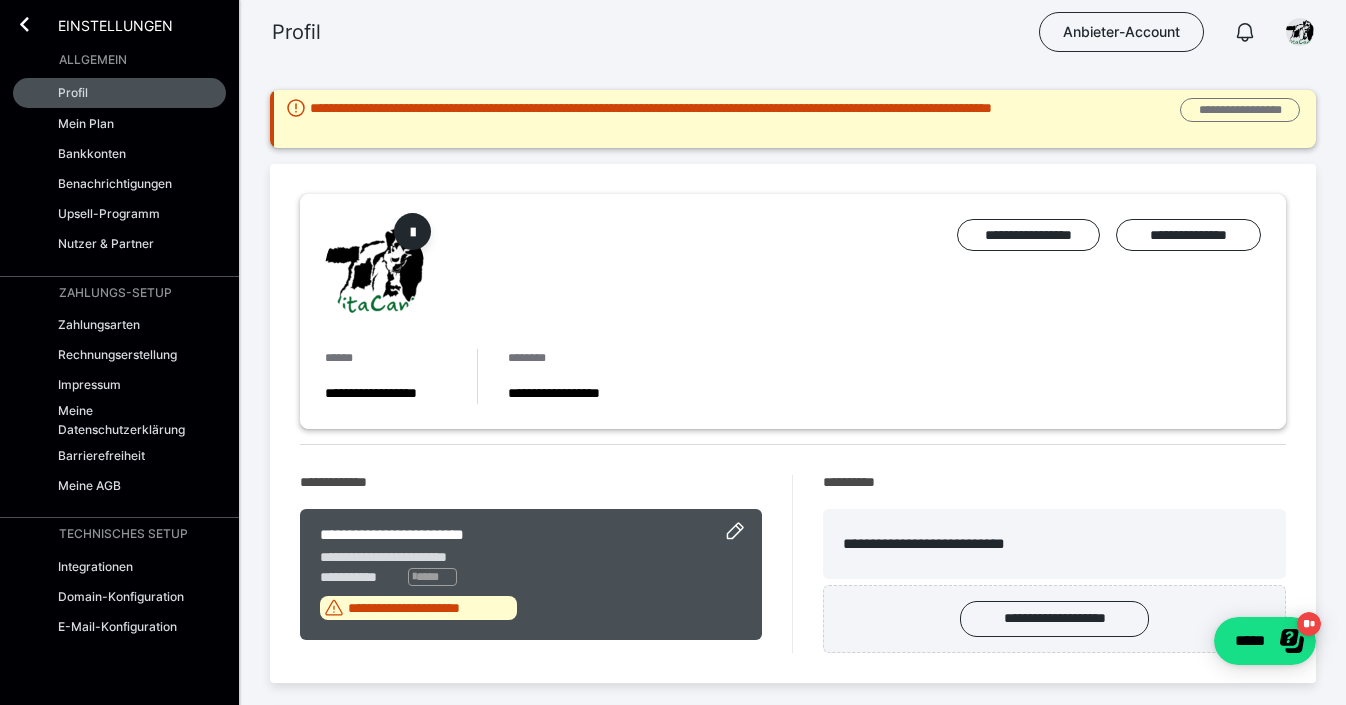 click on "**********" at bounding box center [1240, 110] 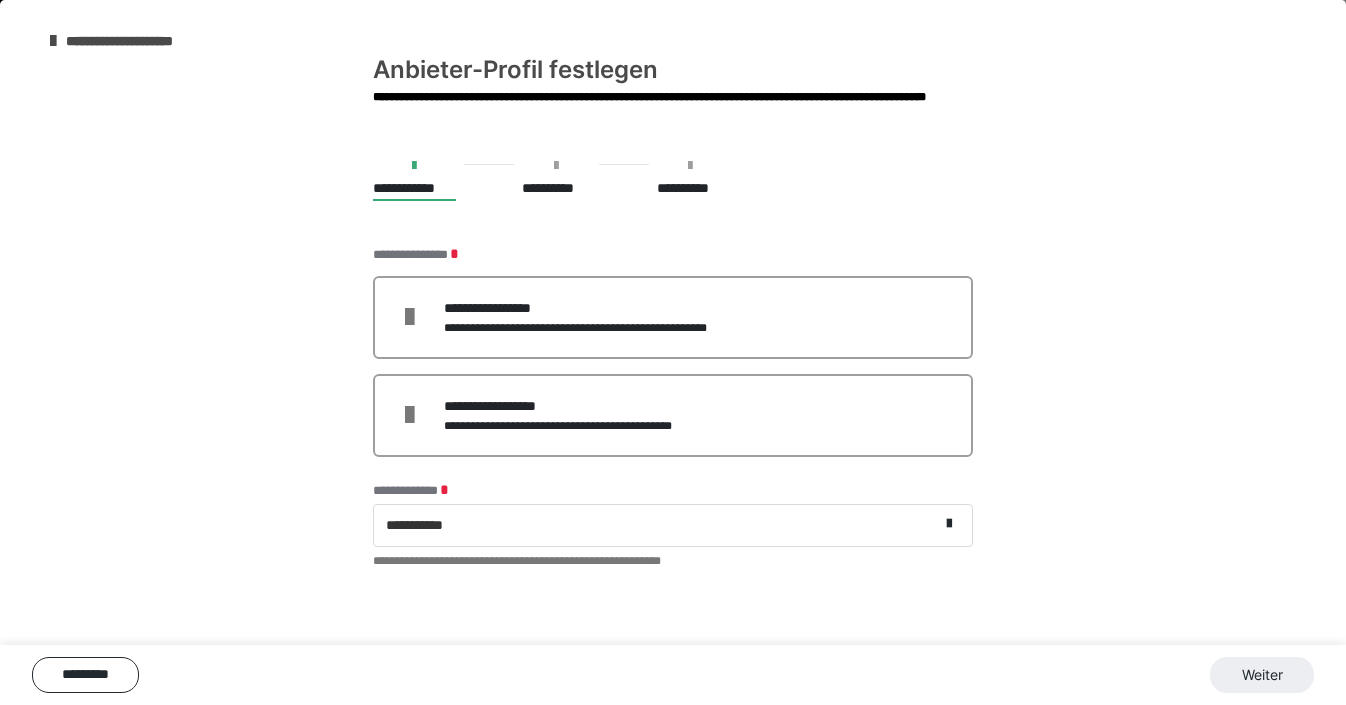 click at bounding box center (53, 41) 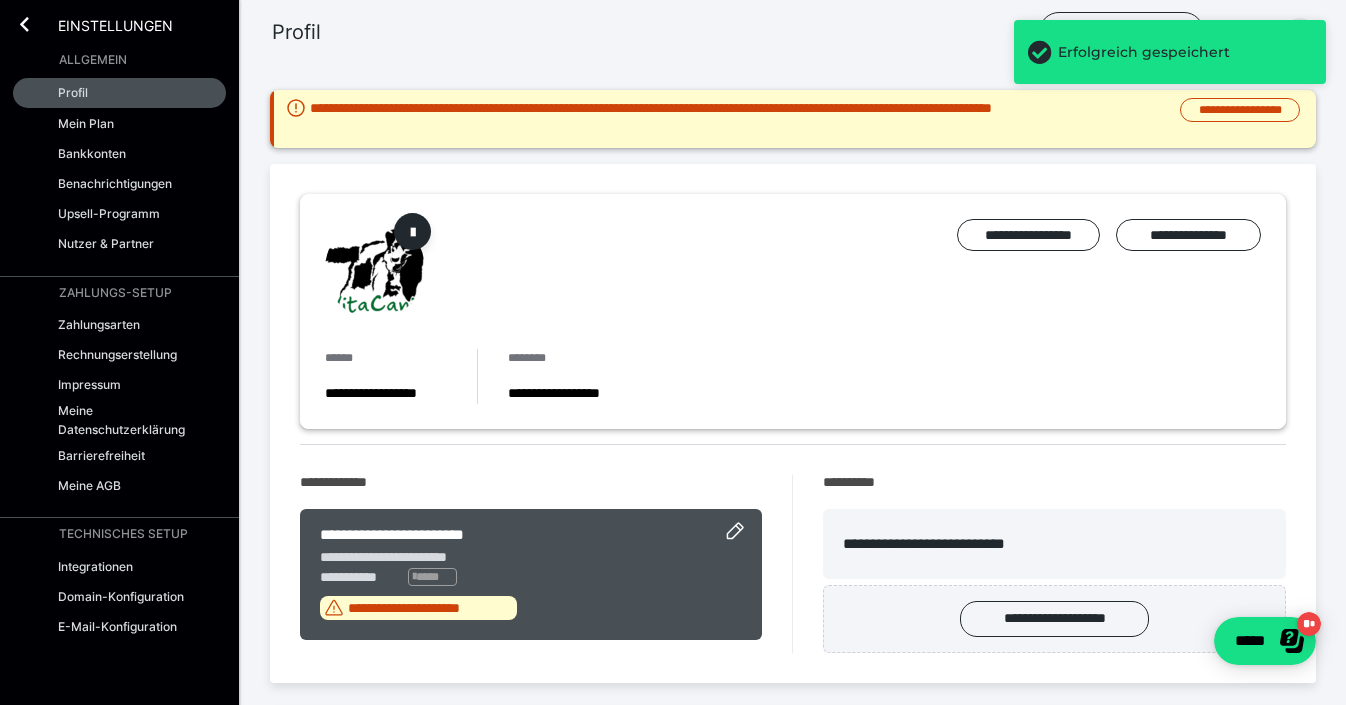 scroll, scrollTop: 31, scrollLeft: 0, axis: vertical 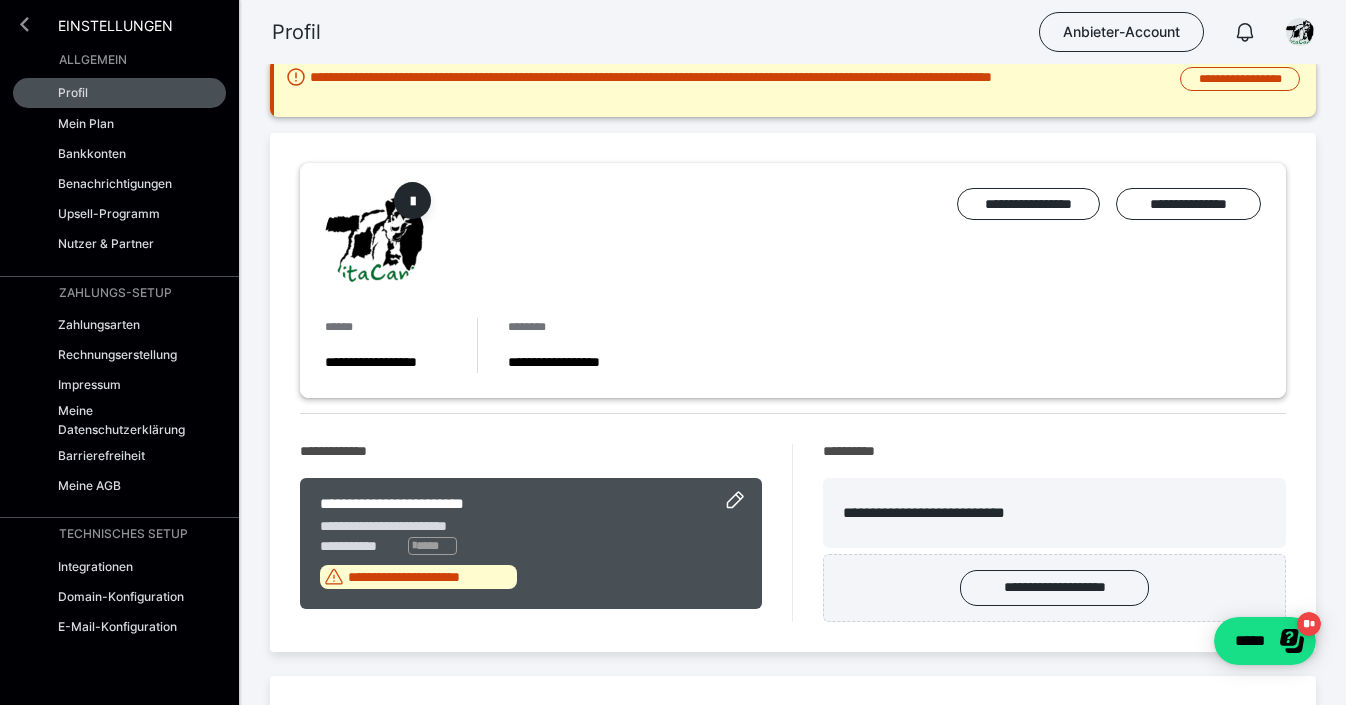 click at bounding box center [24, 24] 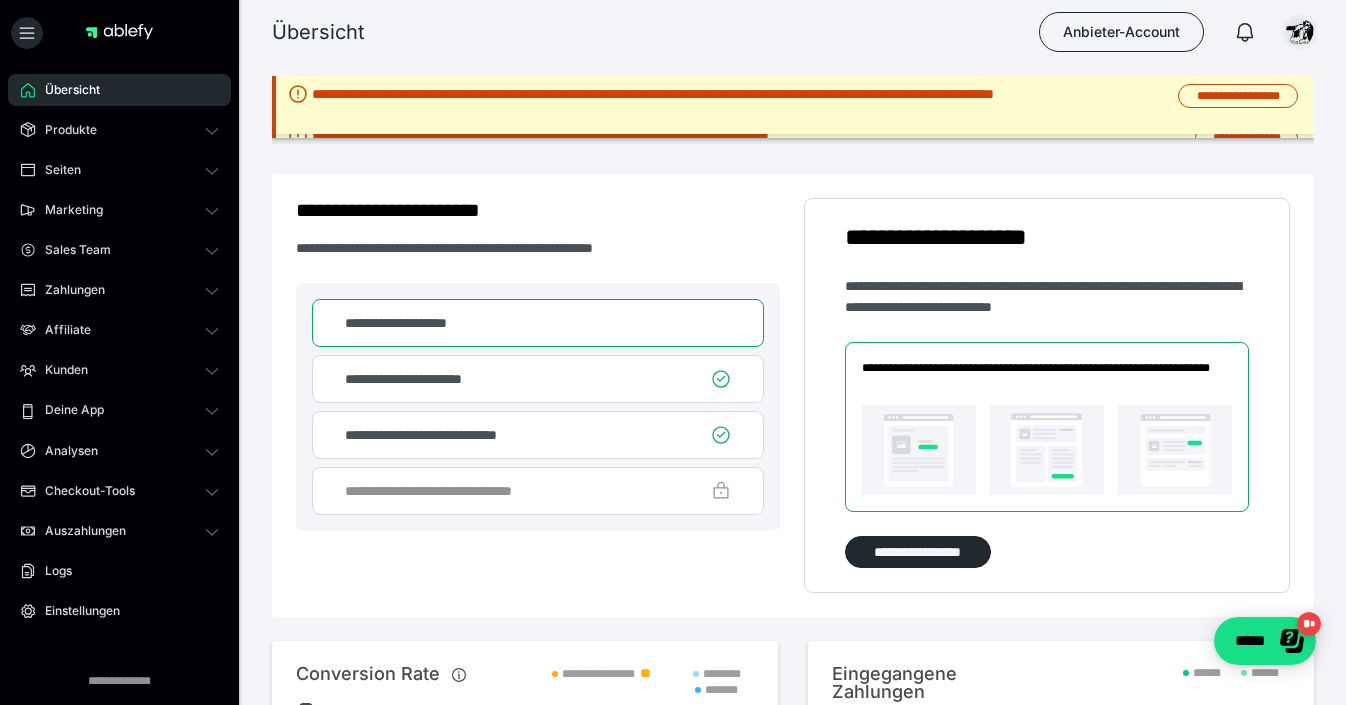 click at bounding box center (1300, 32) 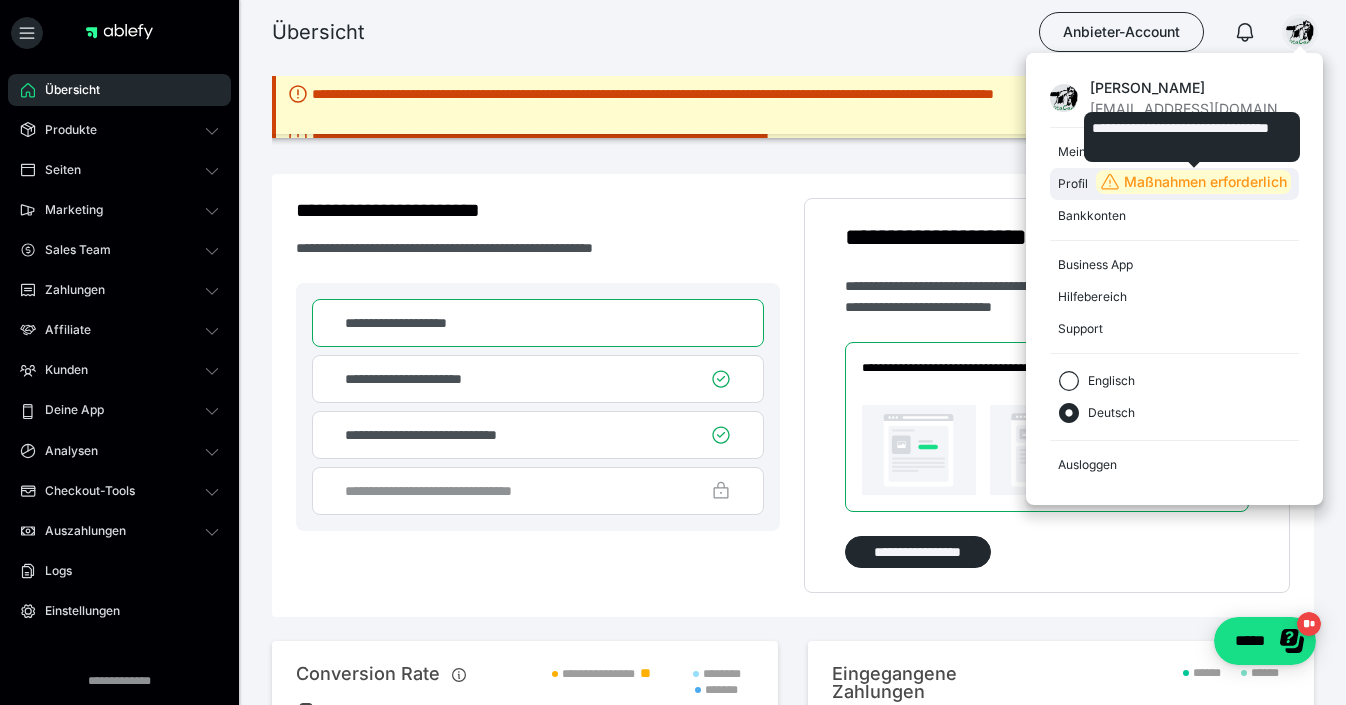 click on "Maßnahmen erforderlich" at bounding box center (1205, 182) 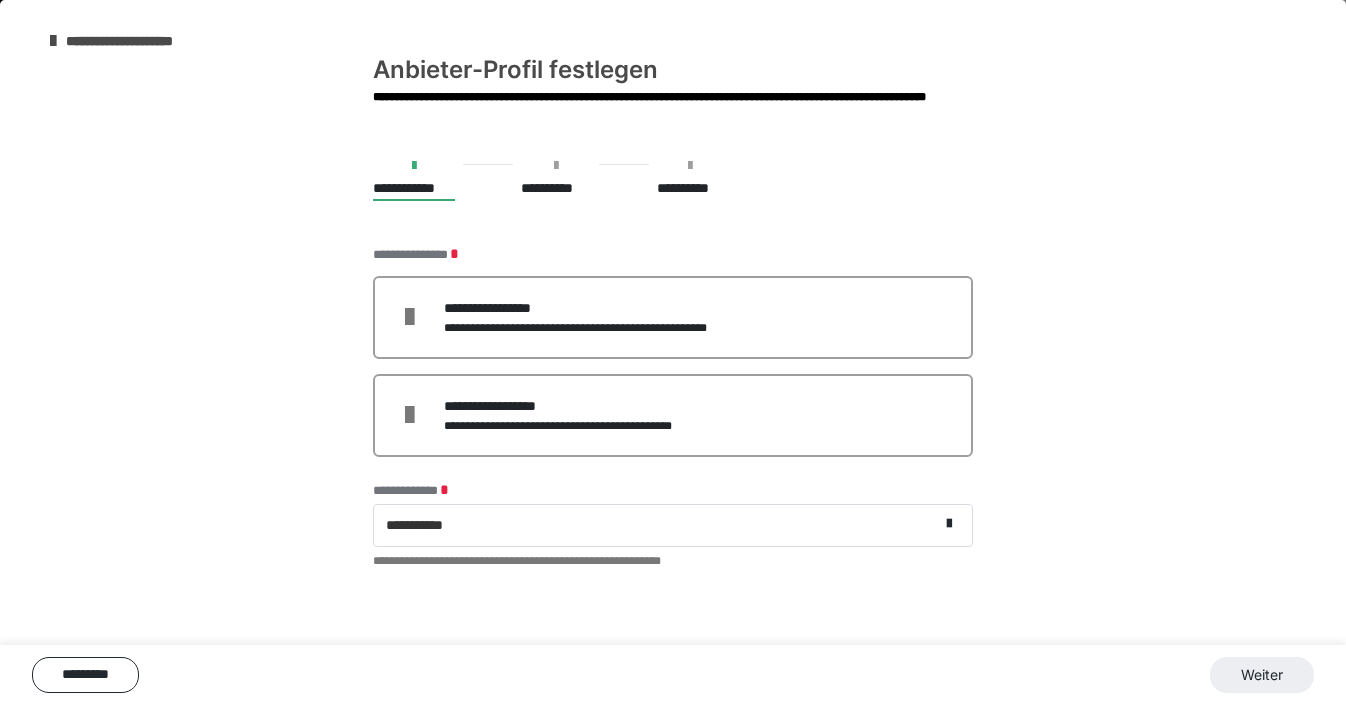 scroll, scrollTop: 105, scrollLeft: 0, axis: vertical 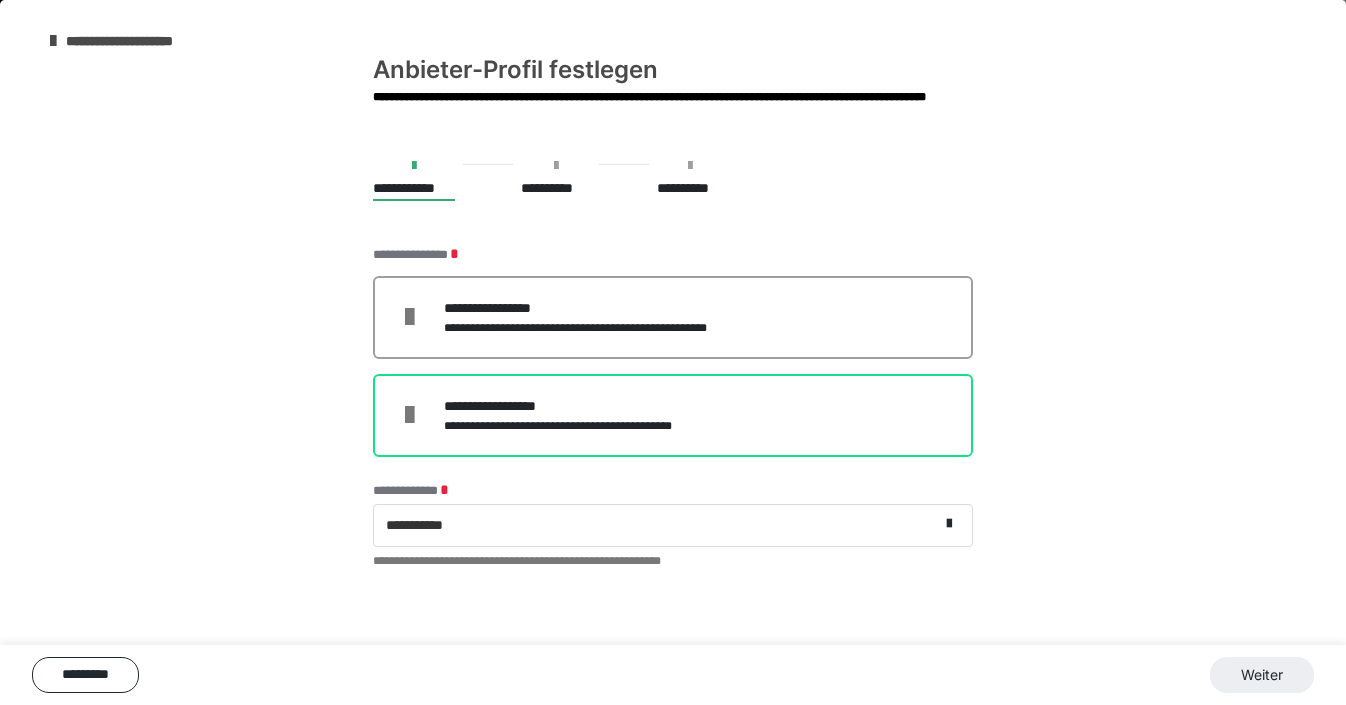 click on "**********" at bounding box center [577, 426] 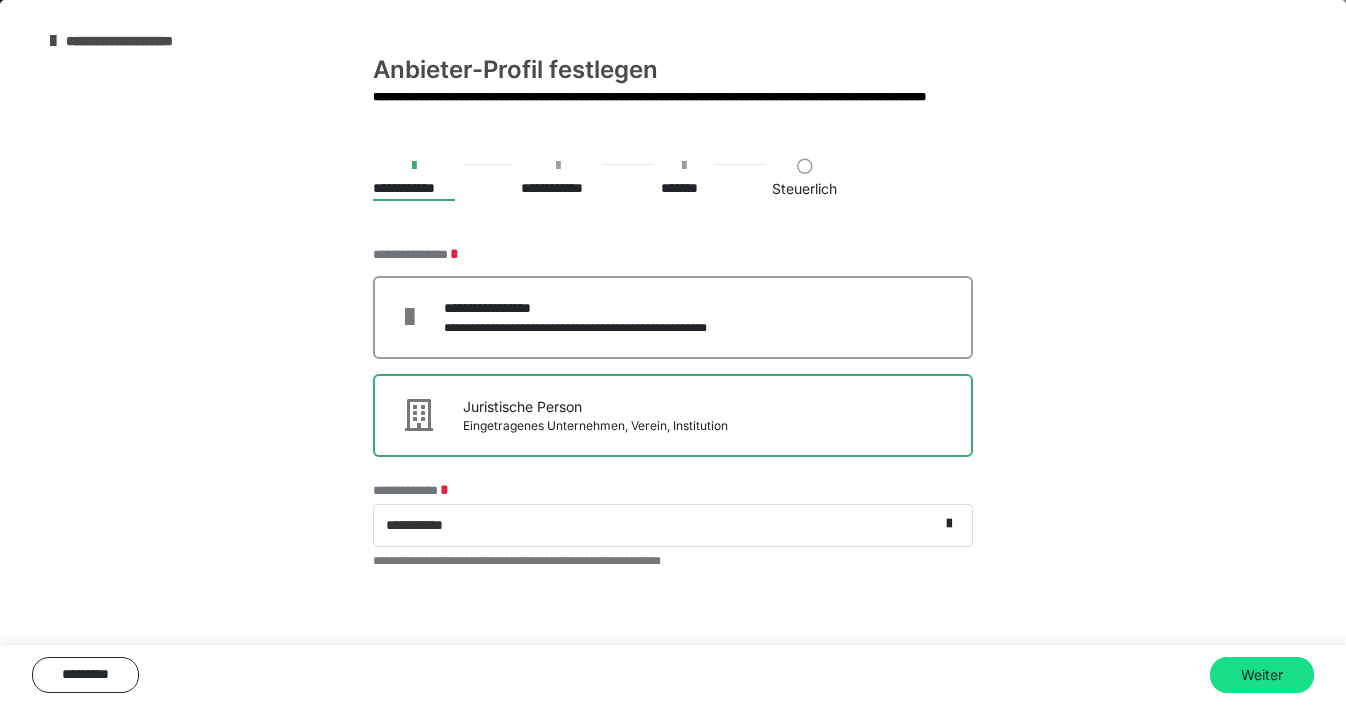 click on "**********" at bounding box center (133, 41) 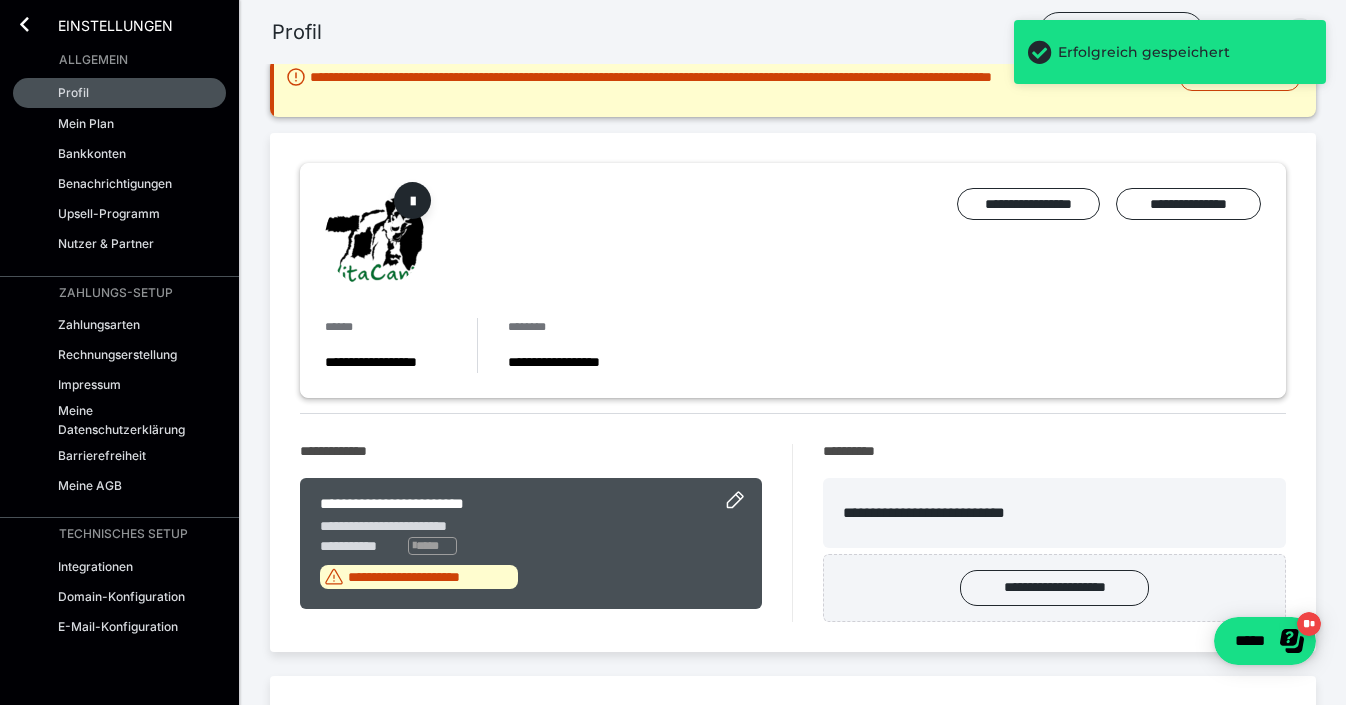 scroll, scrollTop: 105, scrollLeft: 0, axis: vertical 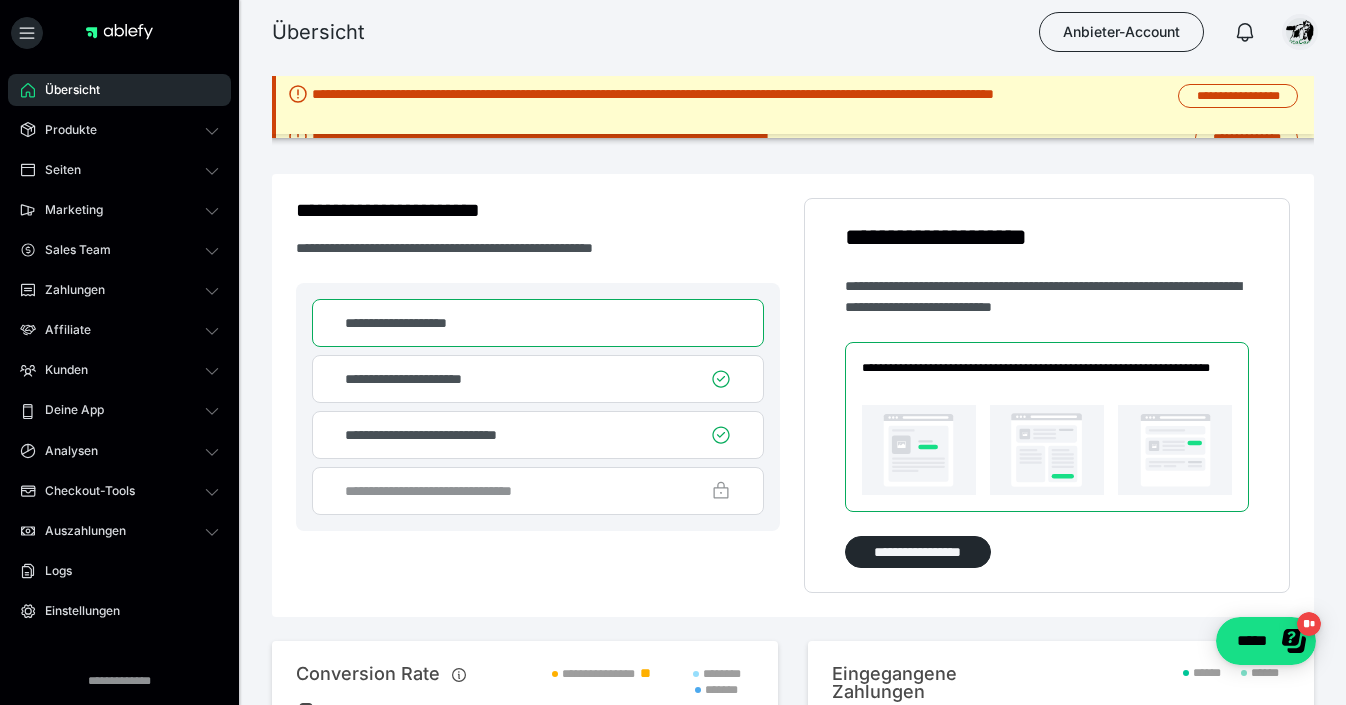 click at bounding box center (1300, 32) 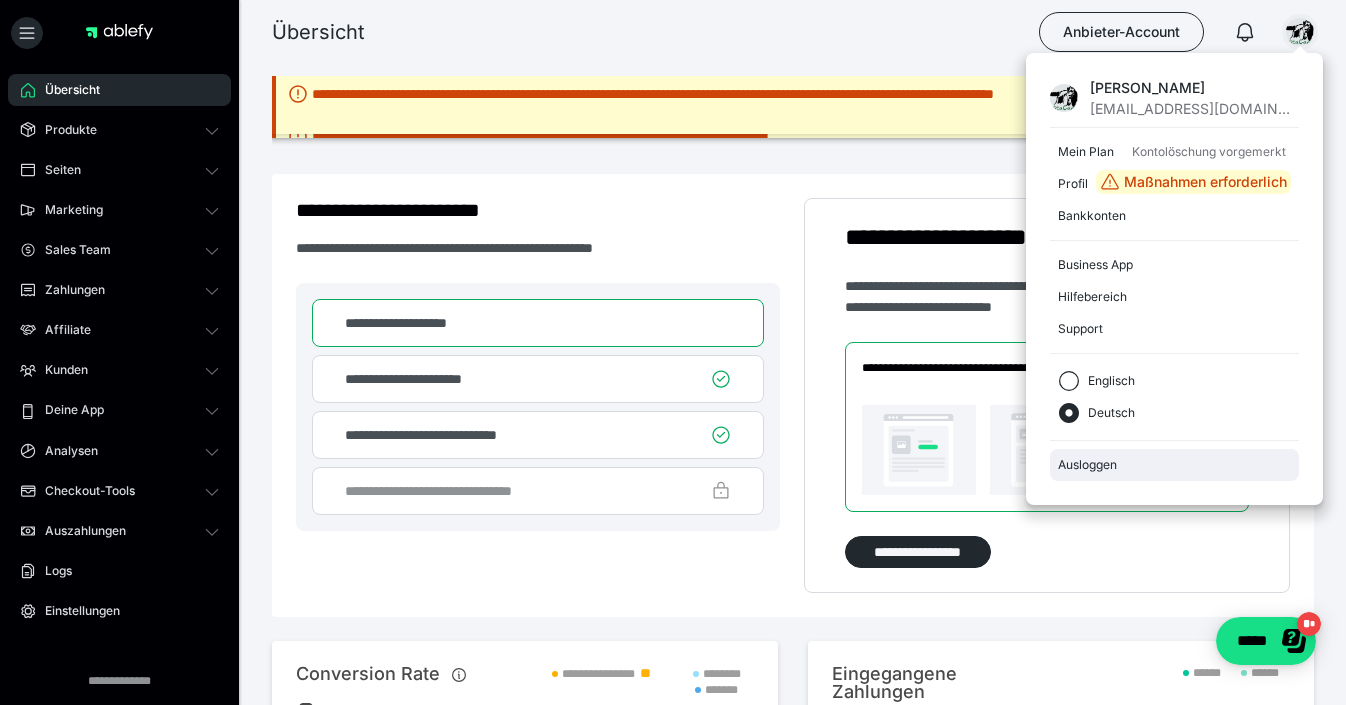 click on "Ausloggen" at bounding box center (1174, 465) 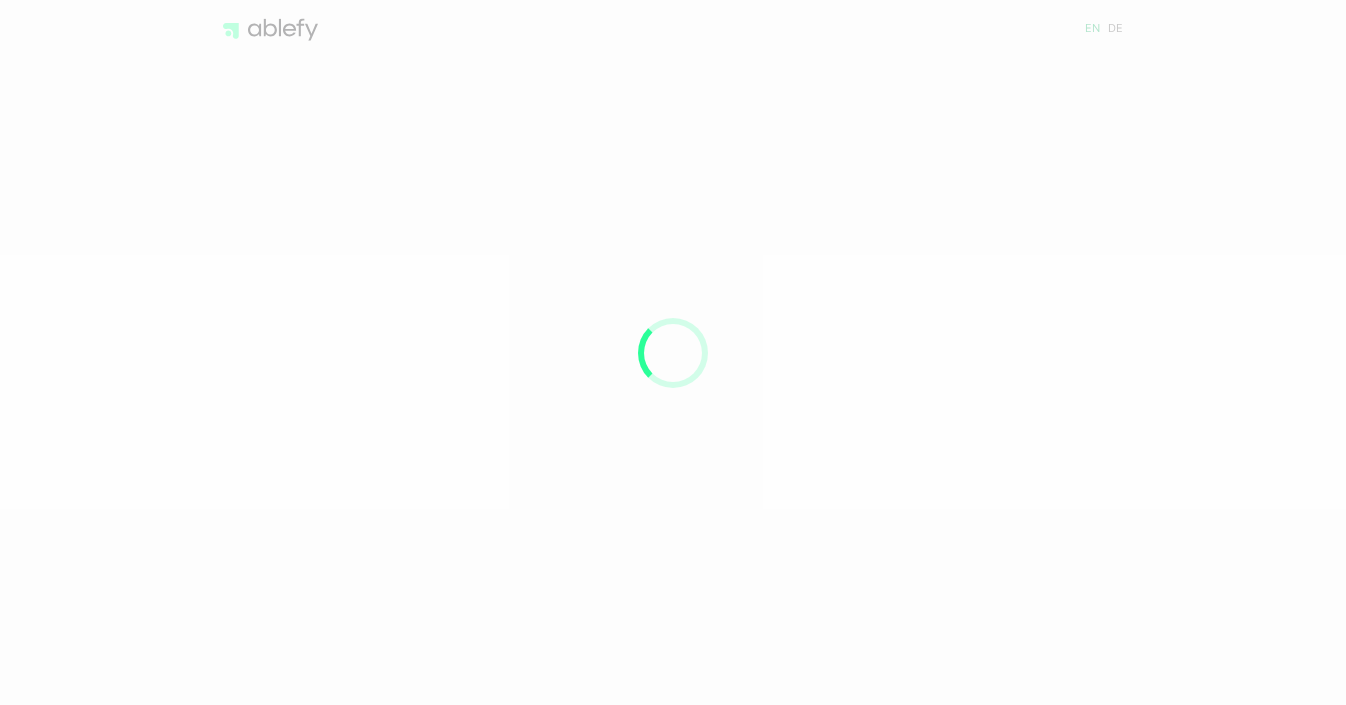 scroll, scrollTop: 0, scrollLeft: 0, axis: both 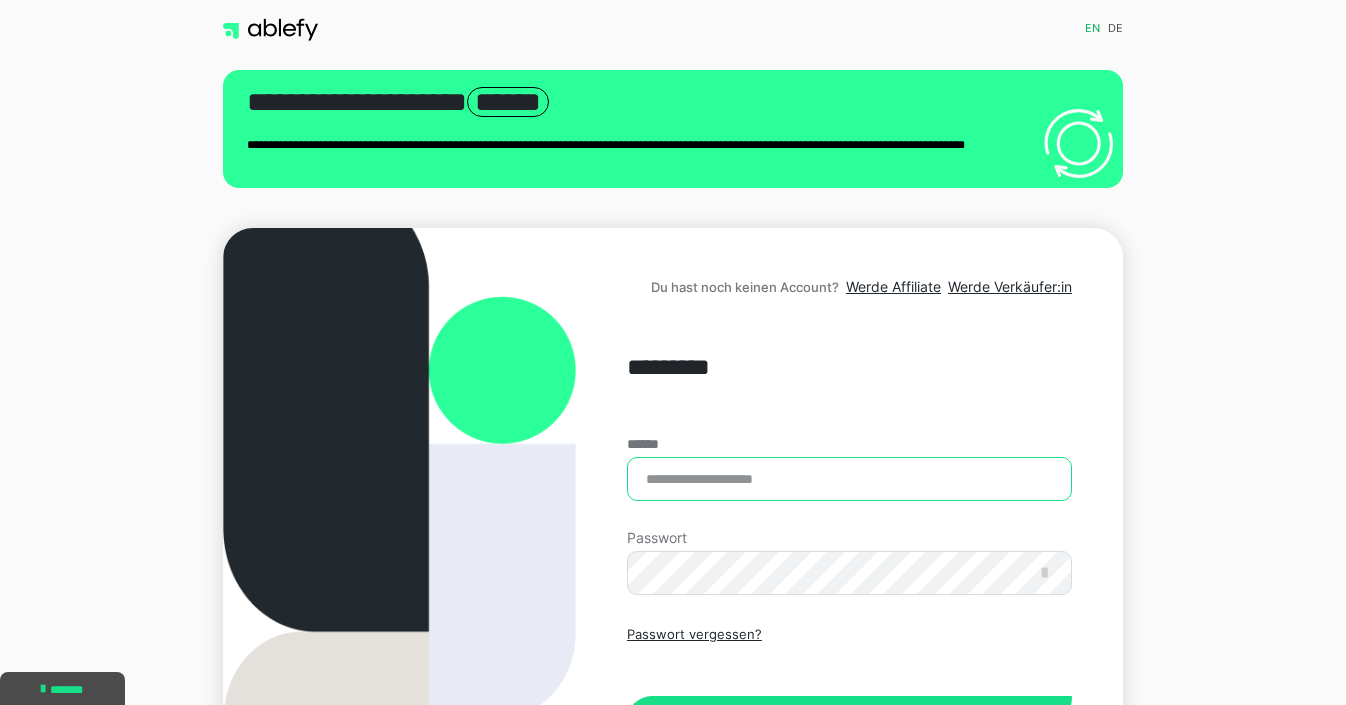 click on "******" at bounding box center (849, 479) 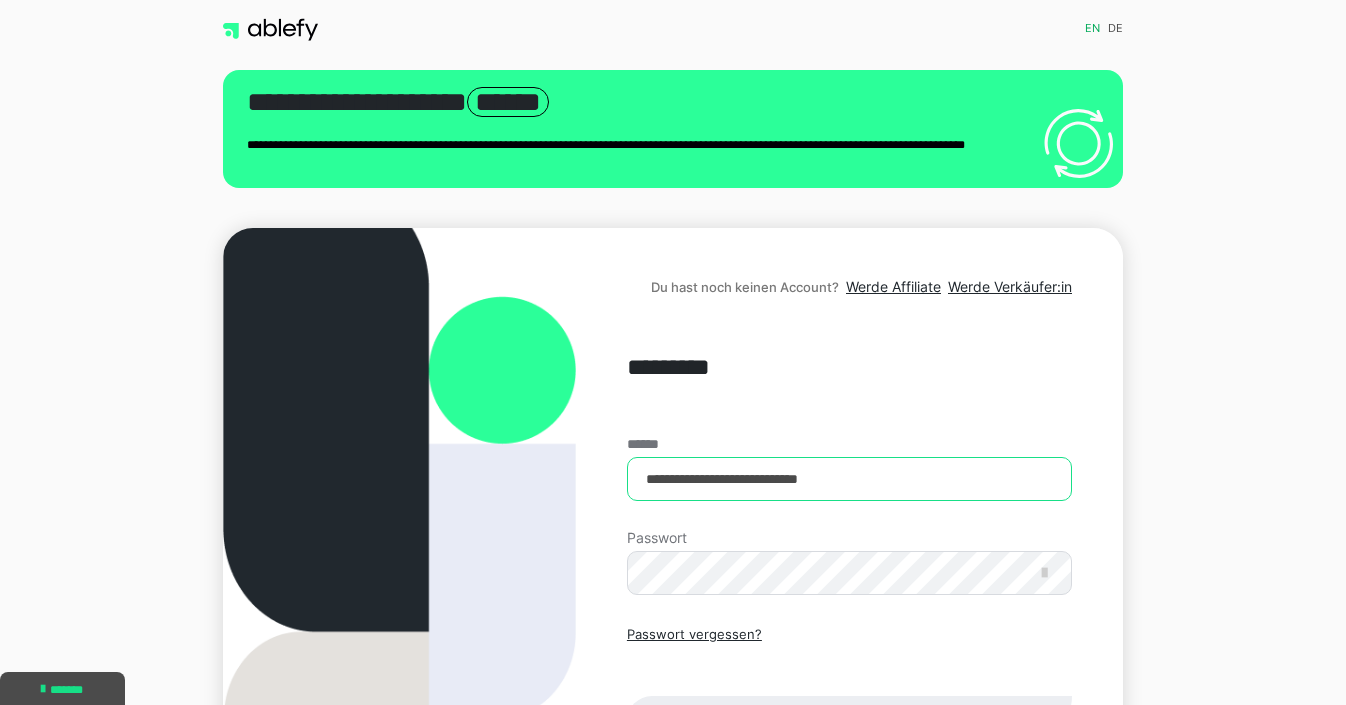click on "**********" at bounding box center (849, 479) 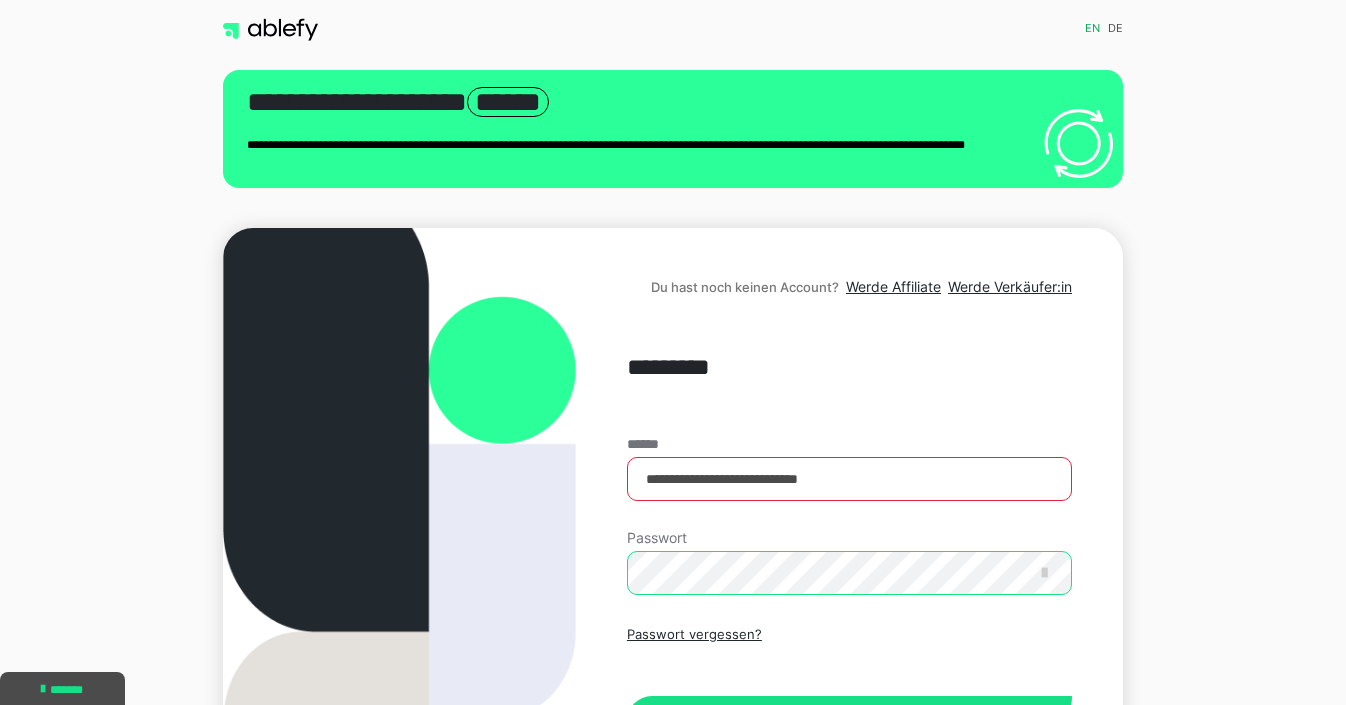 click on "Einloggen" at bounding box center [849, 721] 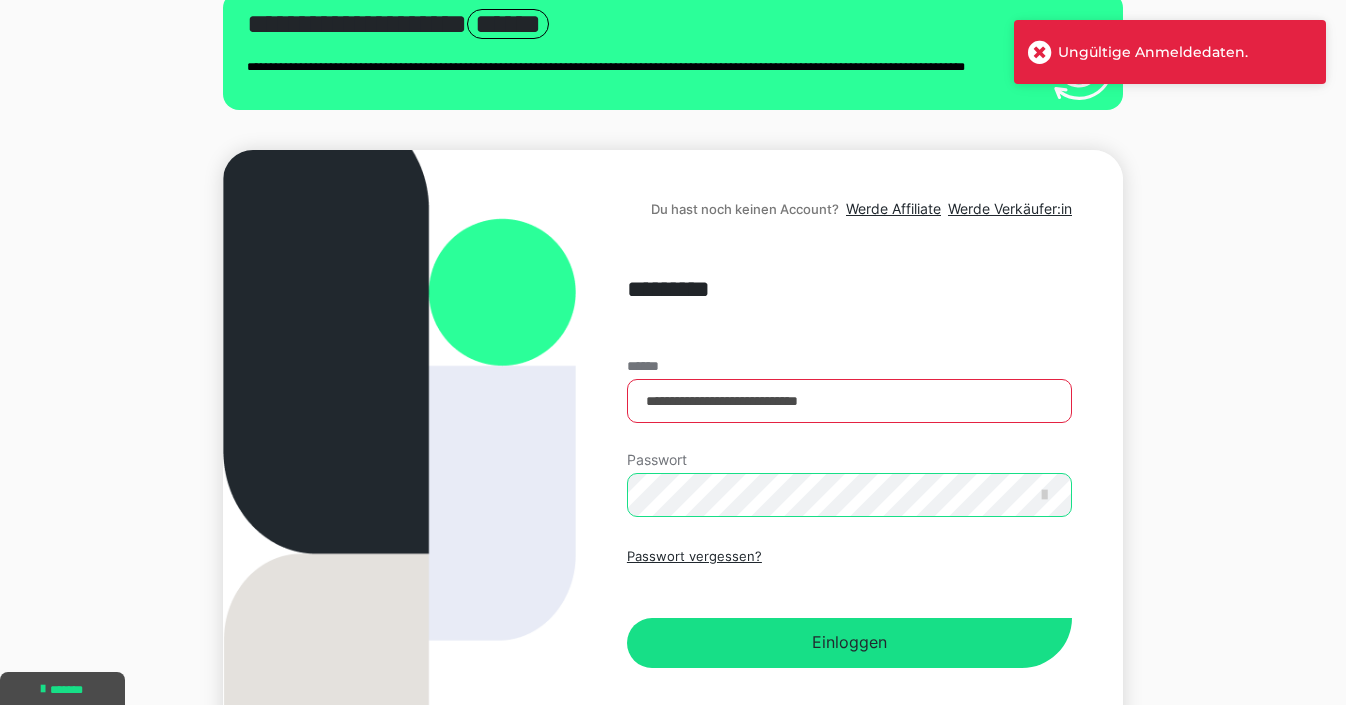 scroll, scrollTop: 82, scrollLeft: 0, axis: vertical 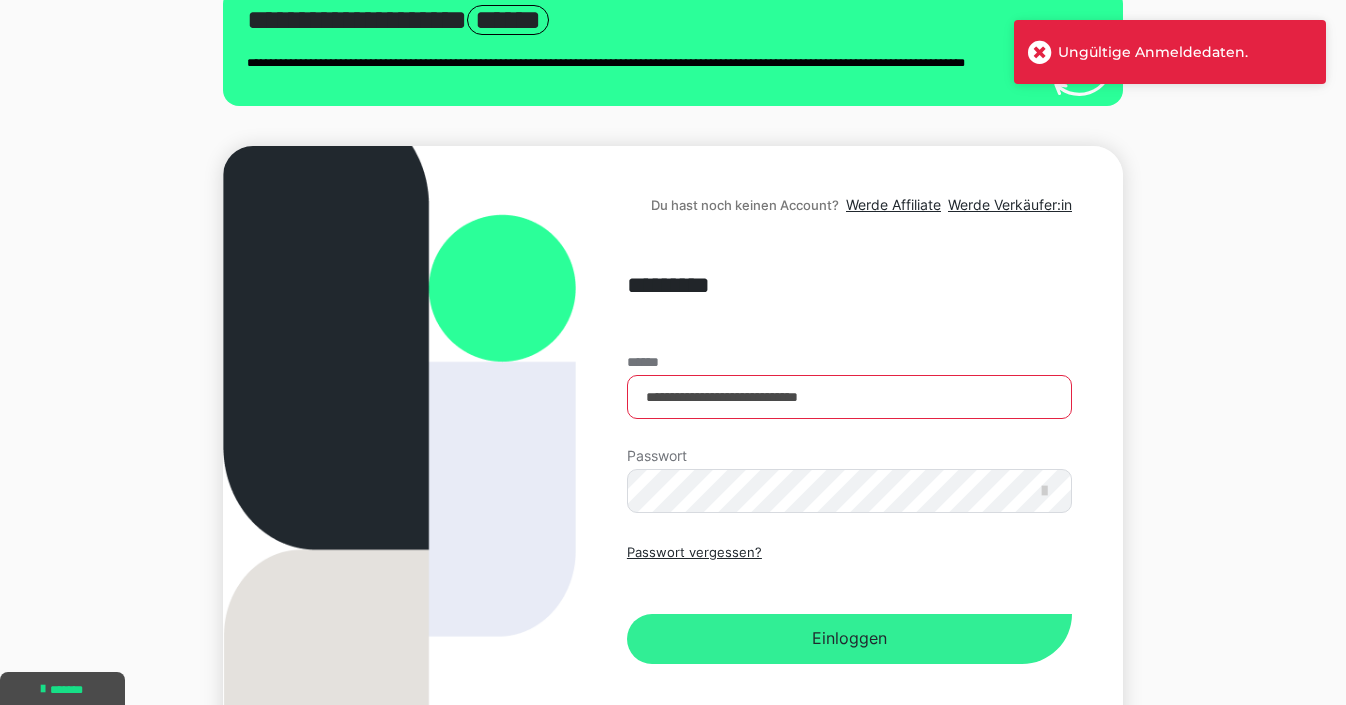 click on "Einloggen" at bounding box center [849, 639] 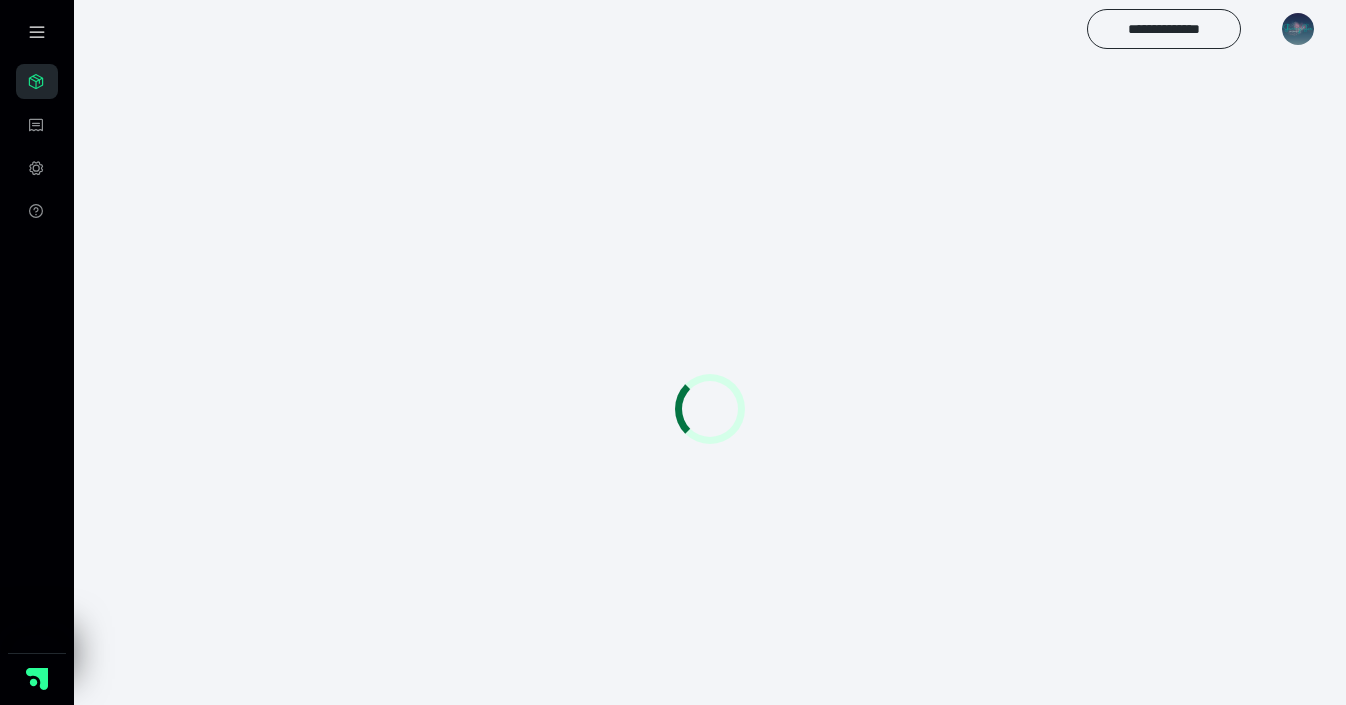 scroll, scrollTop: 0, scrollLeft: 0, axis: both 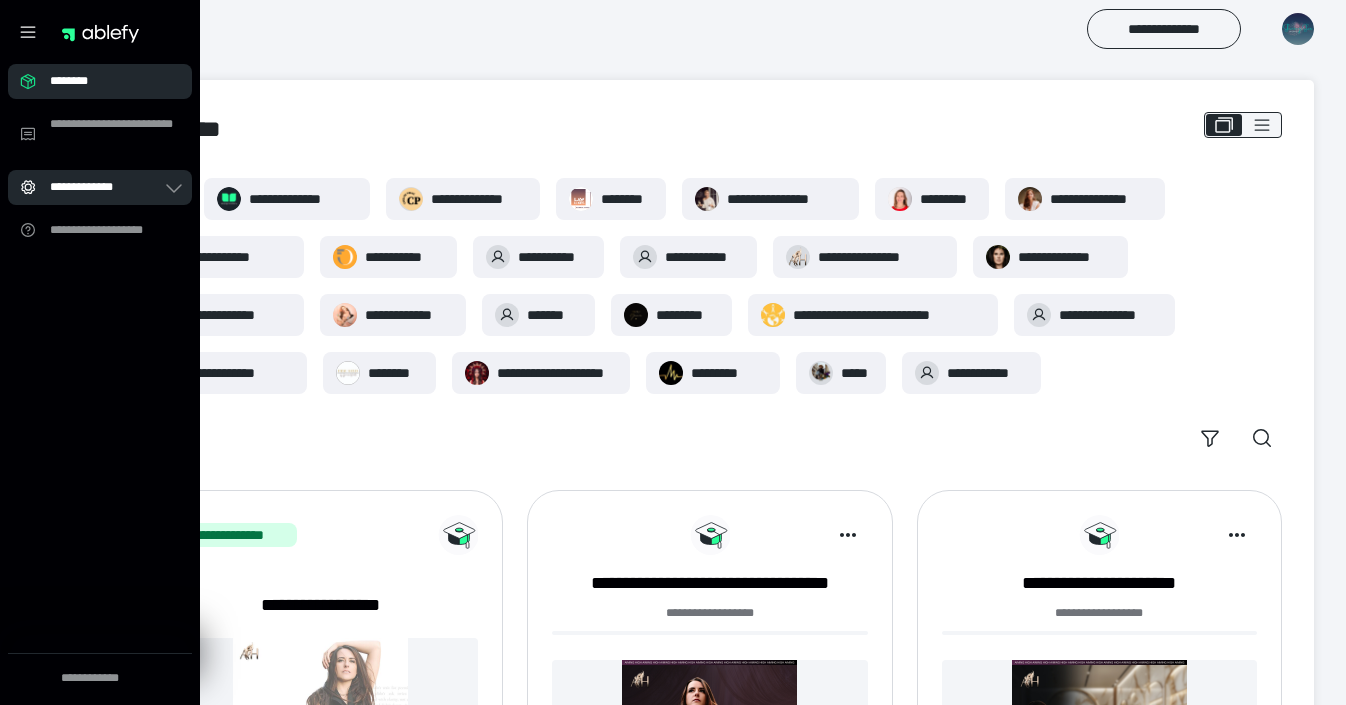 click on "**********" at bounding box center (106, 187) 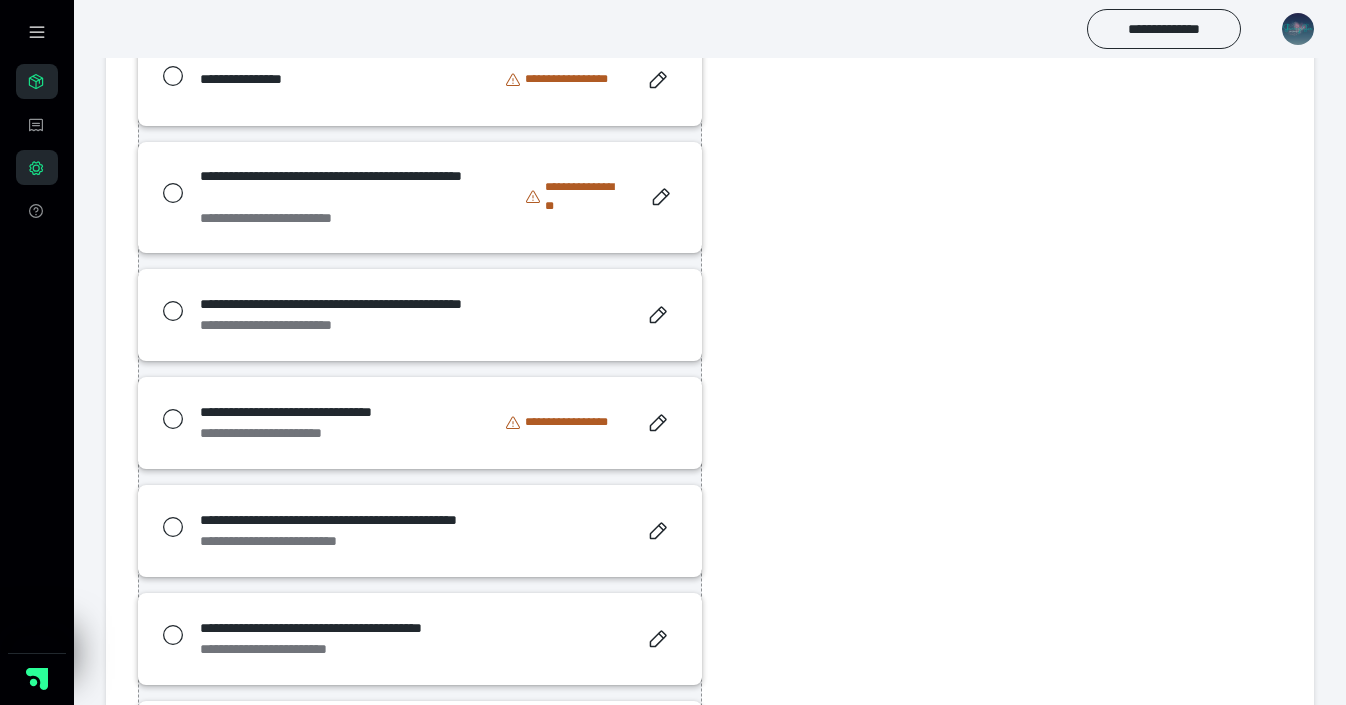 scroll, scrollTop: 1538, scrollLeft: 0, axis: vertical 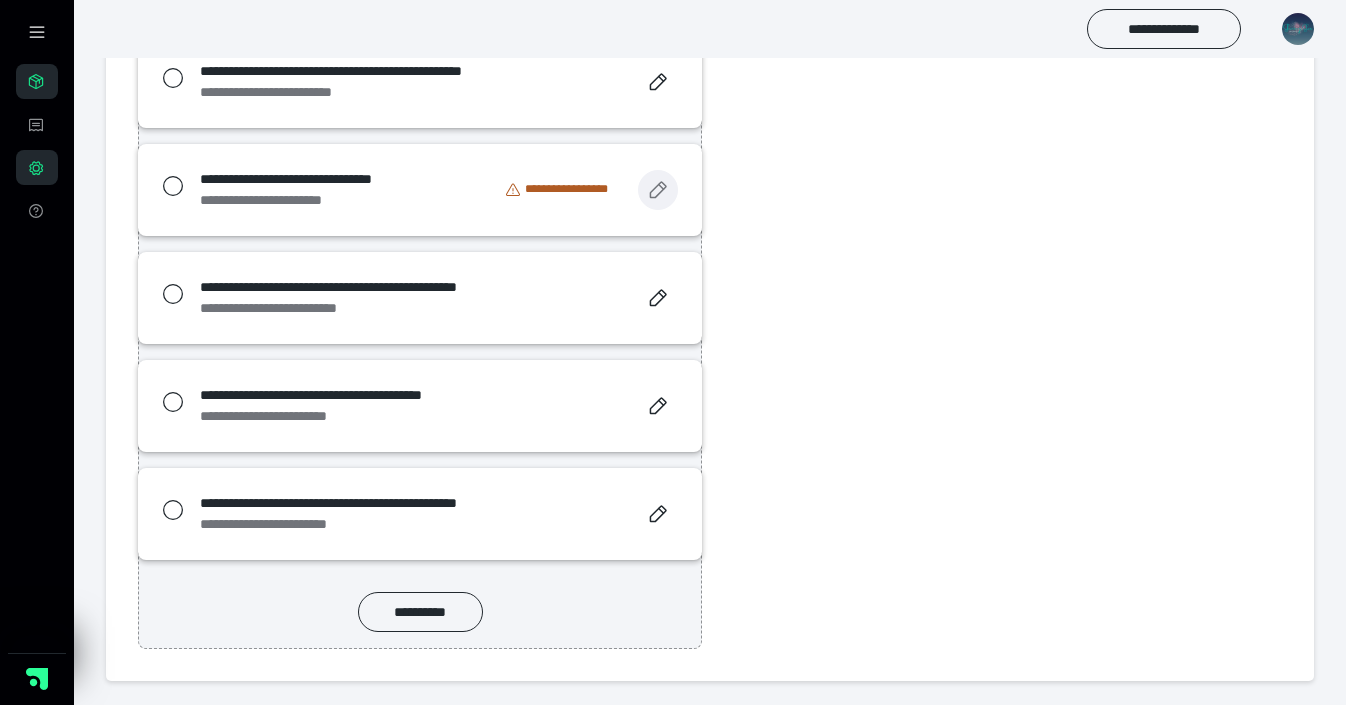 click 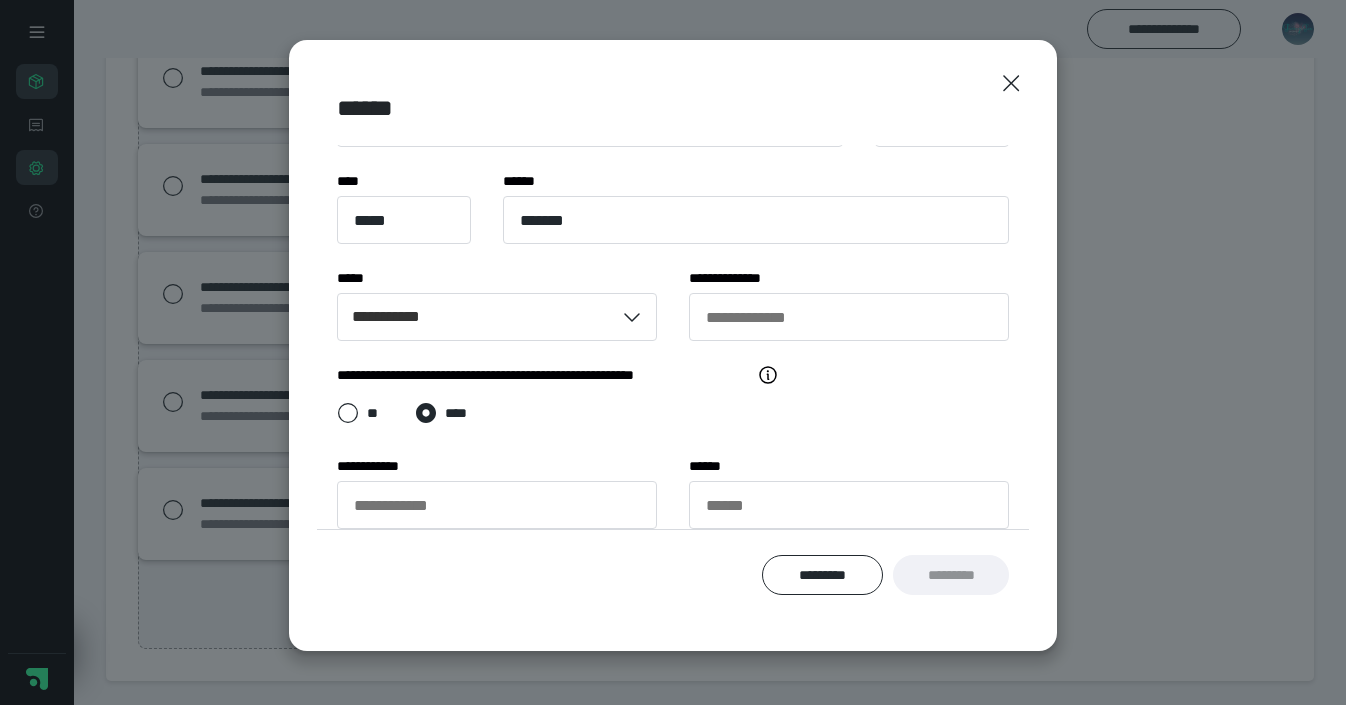 scroll, scrollTop: 0, scrollLeft: 0, axis: both 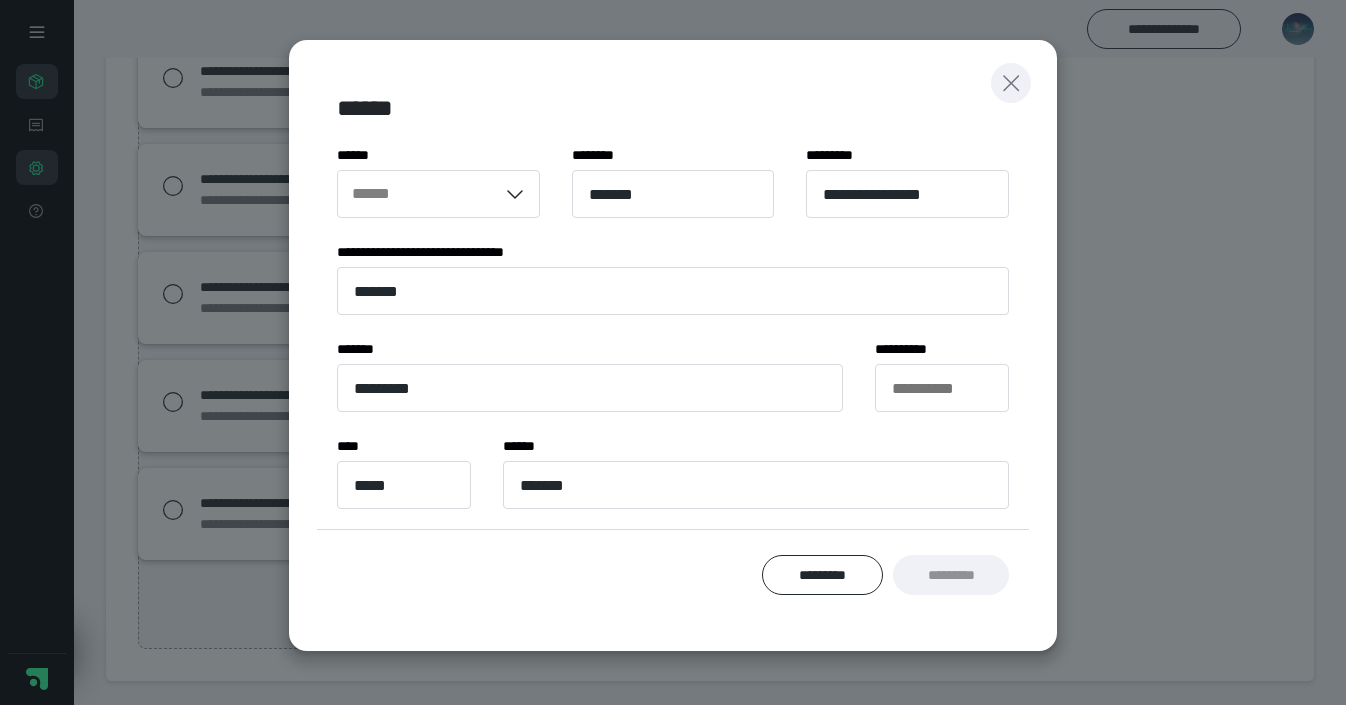 click 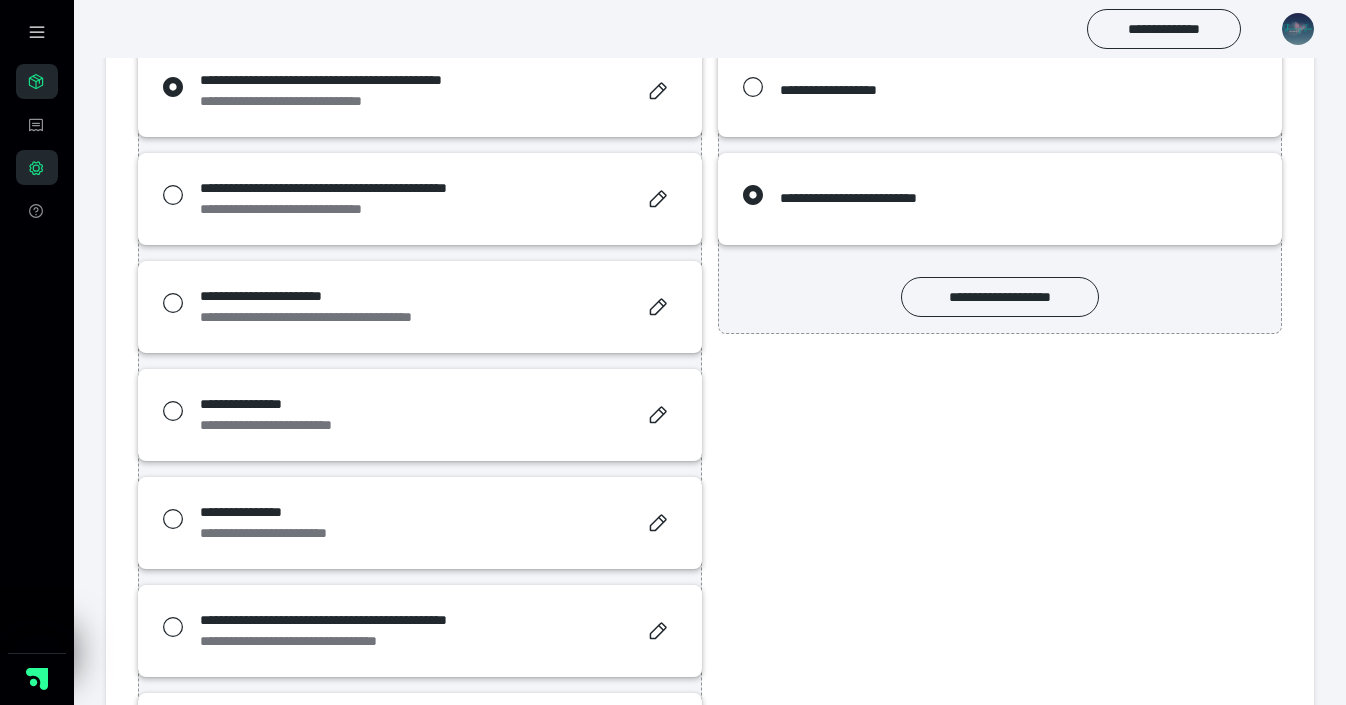 scroll, scrollTop: 0, scrollLeft: 0, axis: both 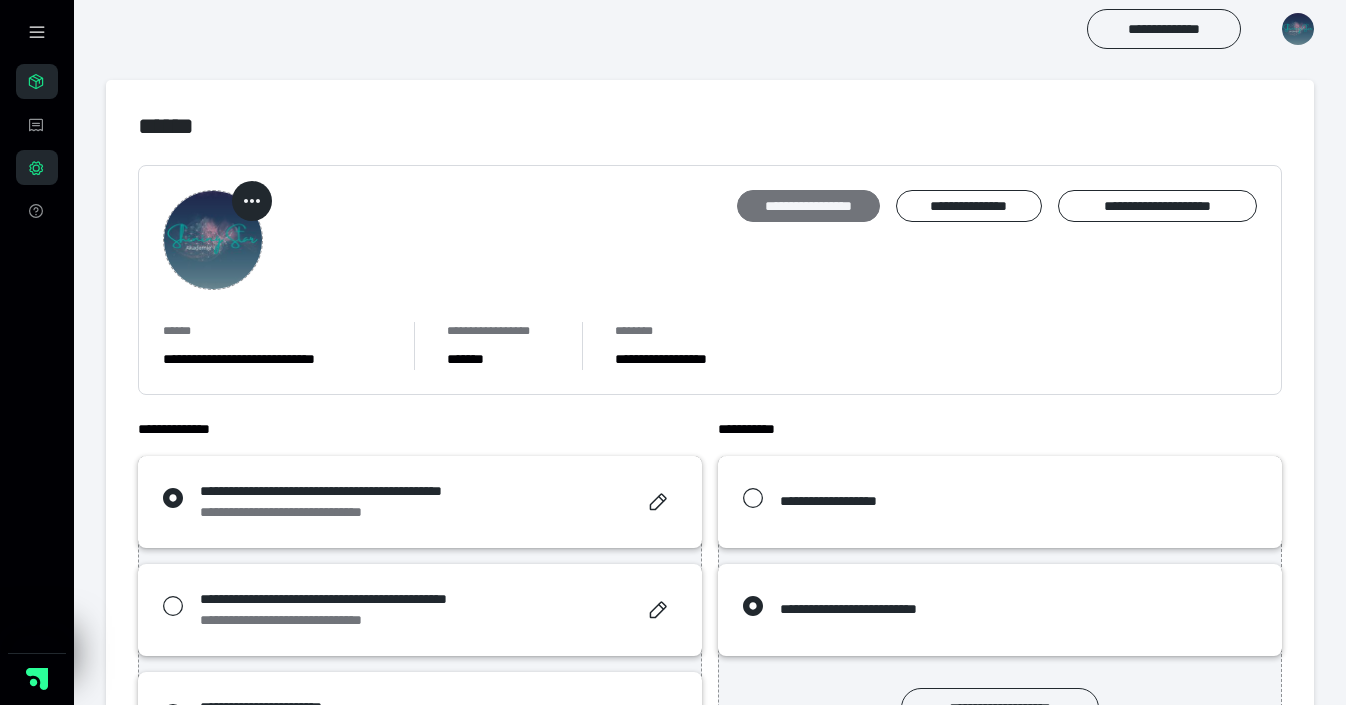 click on "**********" at bounding box center (808, 206) 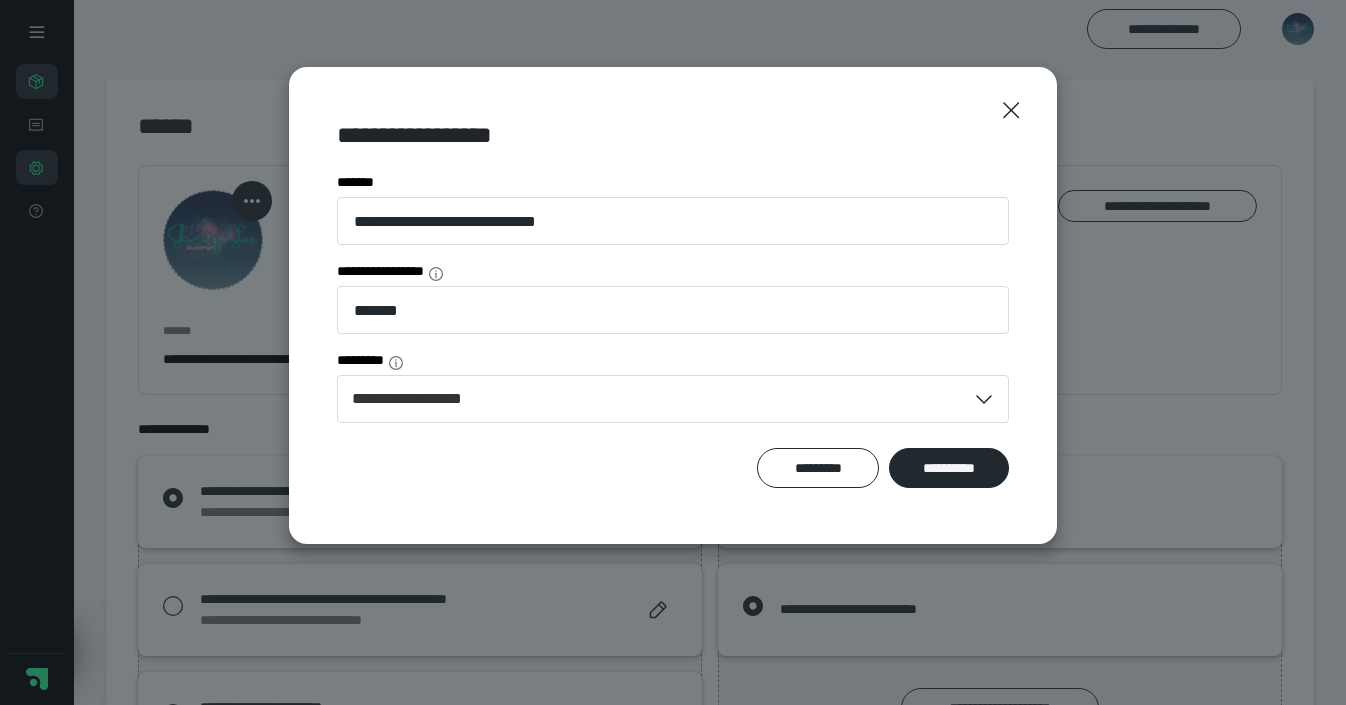 click on "**********" at bounding box center (673, 305) 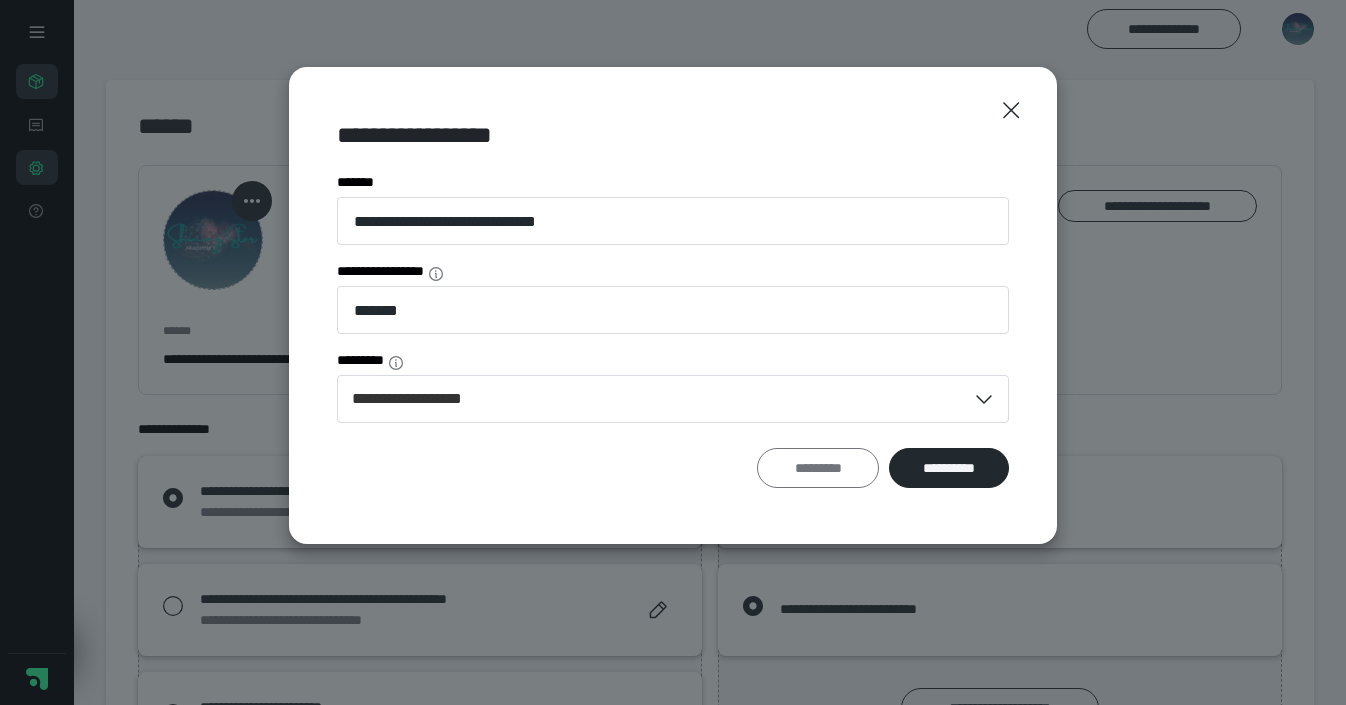 click on "*********" at bounding box center (818, 468) 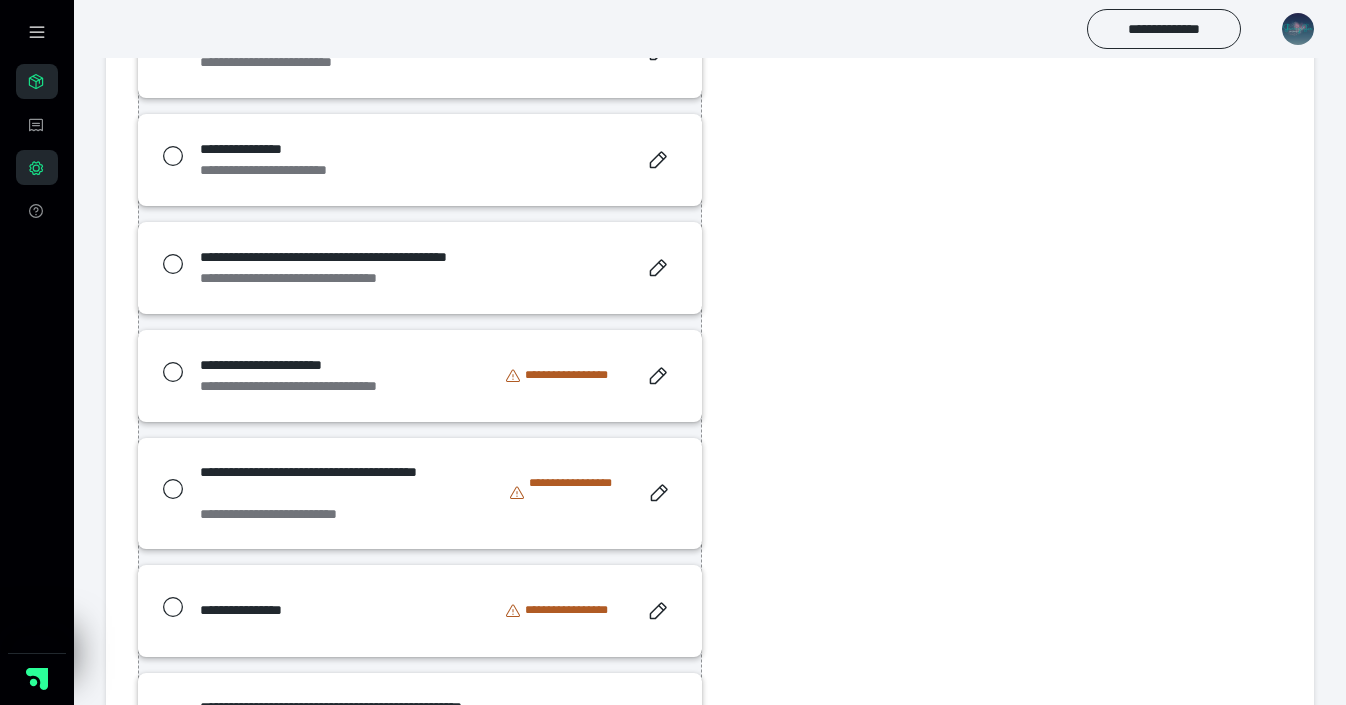 scroll, scrollTop: 781, scrollLeft: 0, axis: vertical 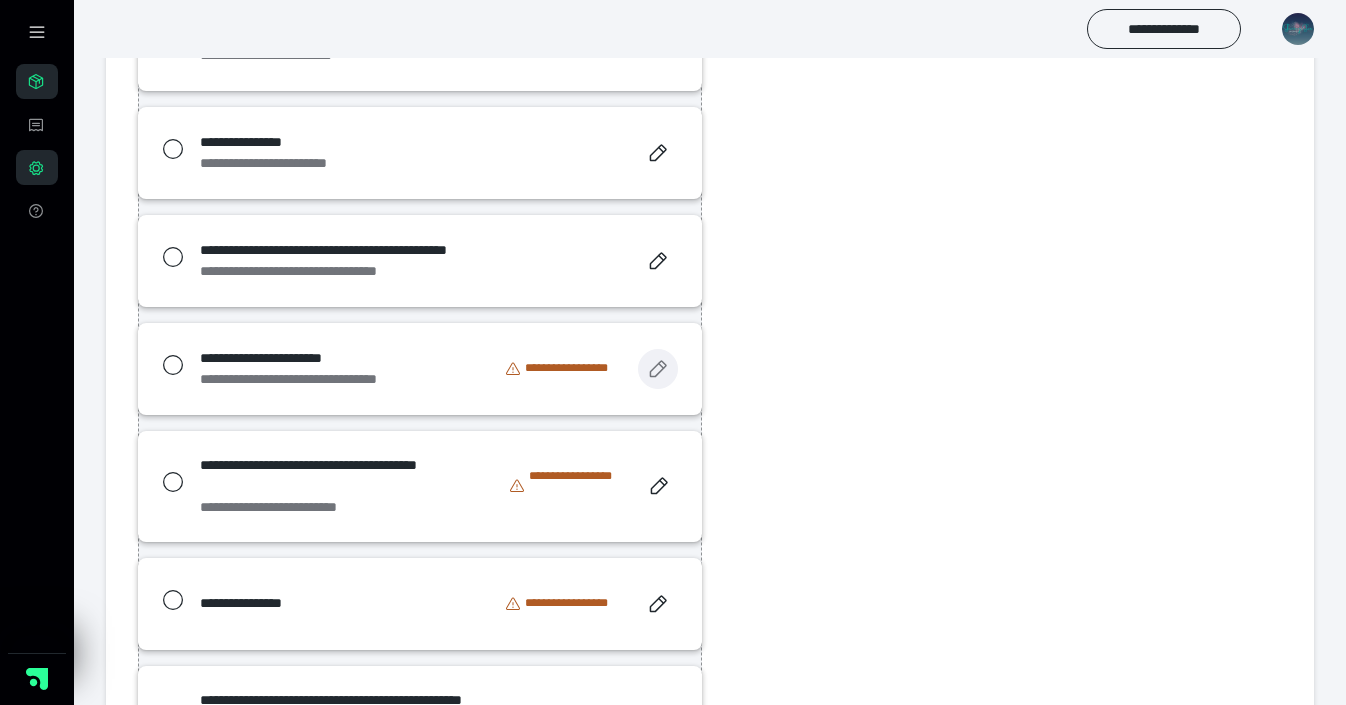 click at bounding box center [658, 369] 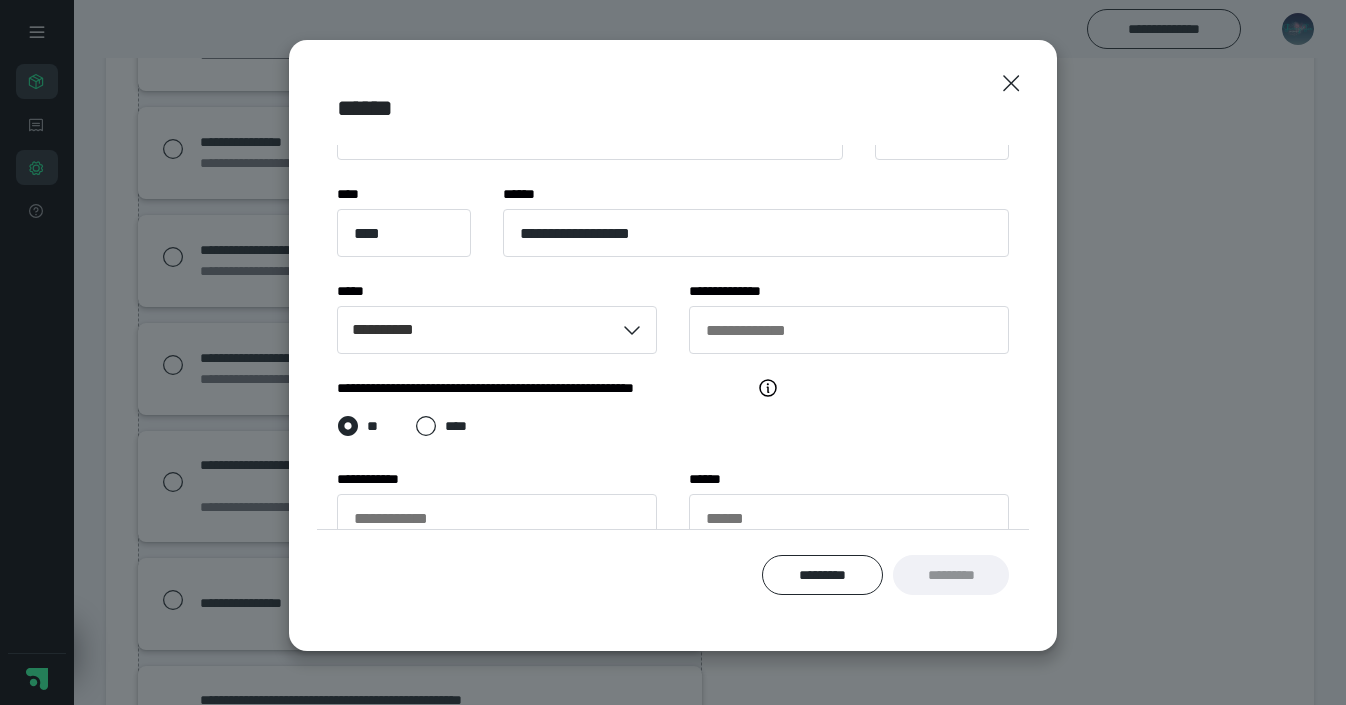 scroll, scrollTop: 266, scrollLeft: 0, axis: vertical 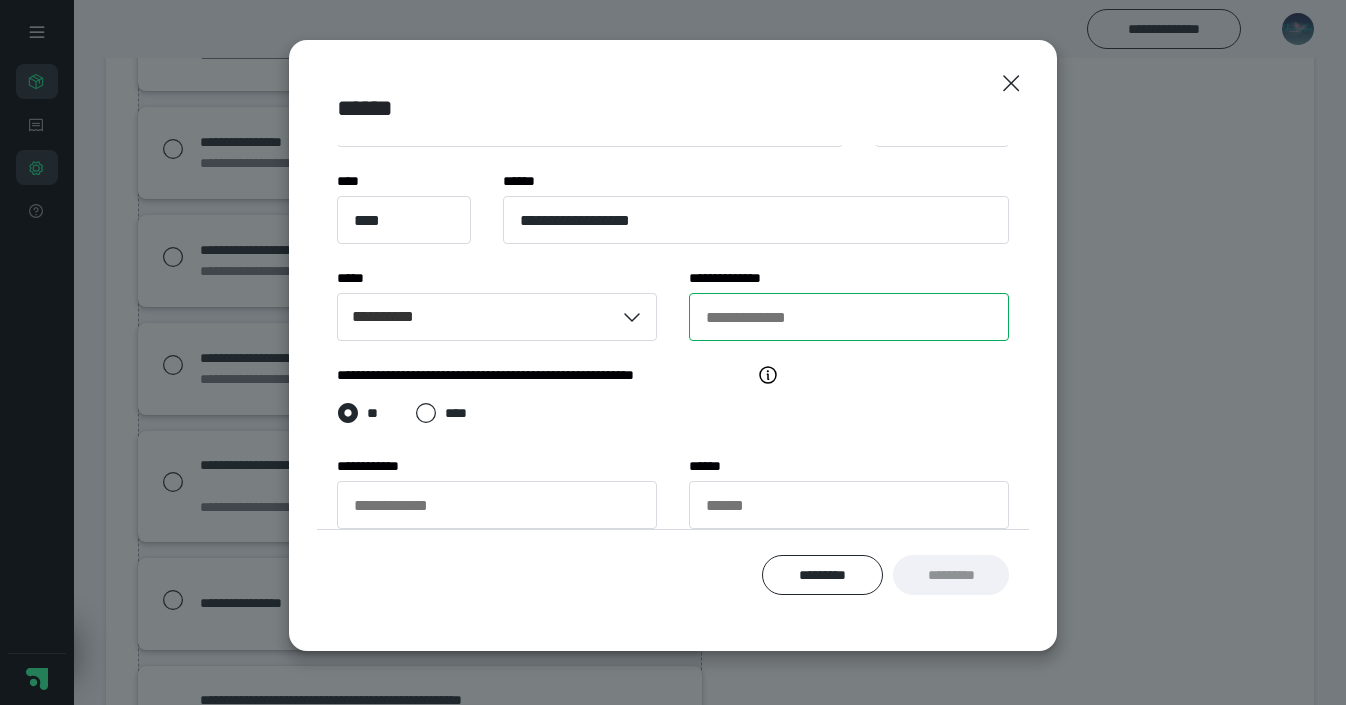 click on "**********" at bounding box center (849, 317) 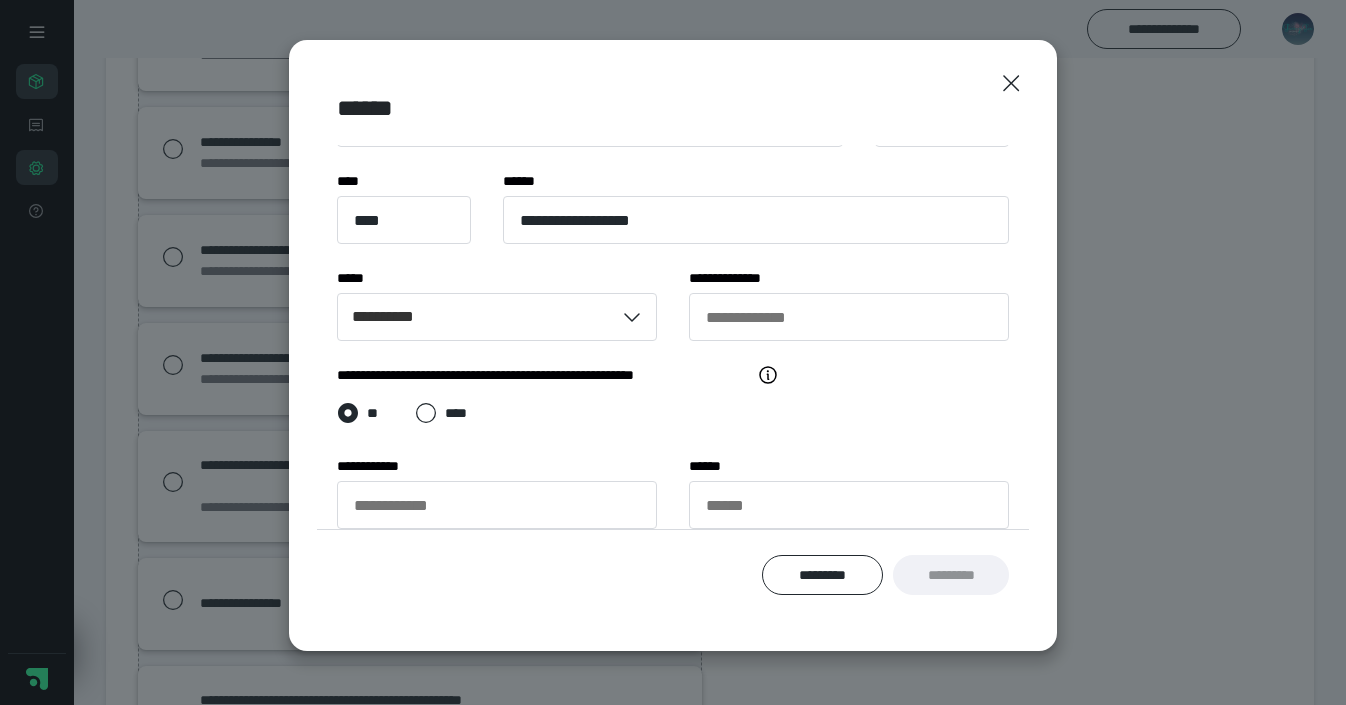 click on "**********" at bounding box center (673, 337) 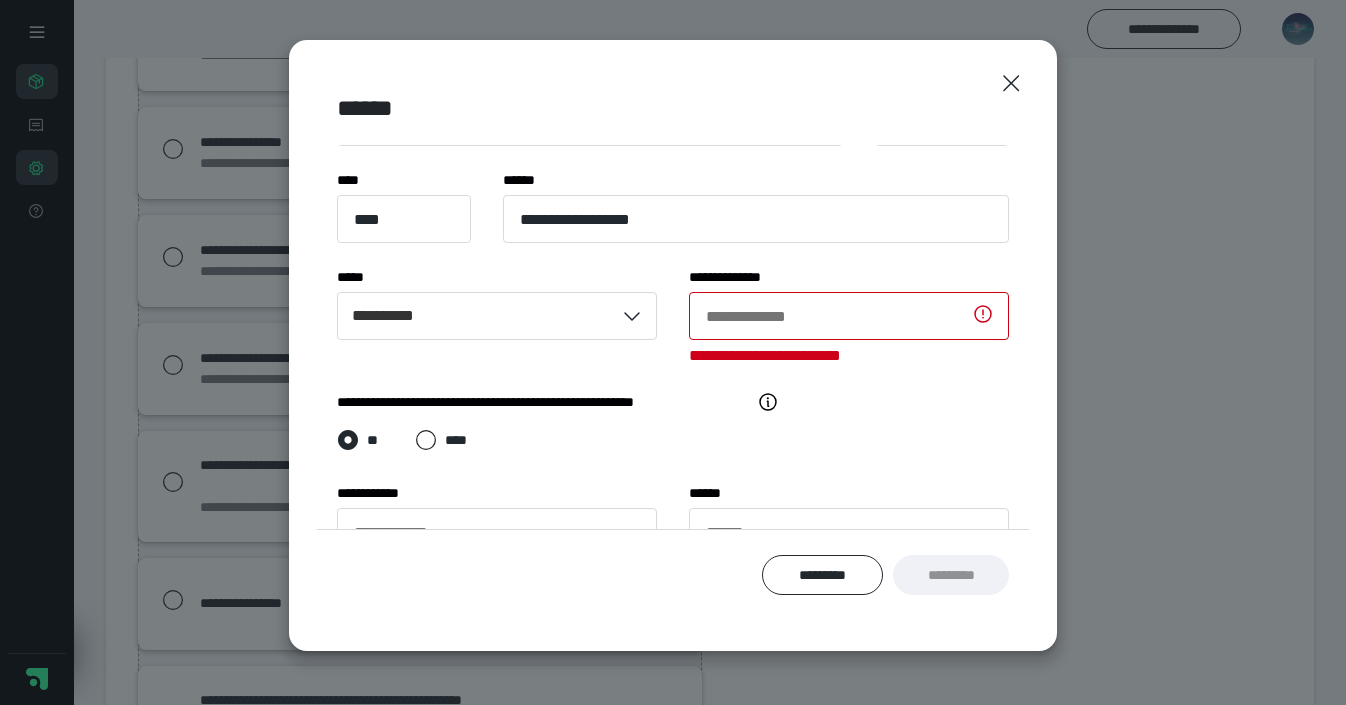 scroll, scrollTop: 294, scrollLeft: 0, axis: vertical 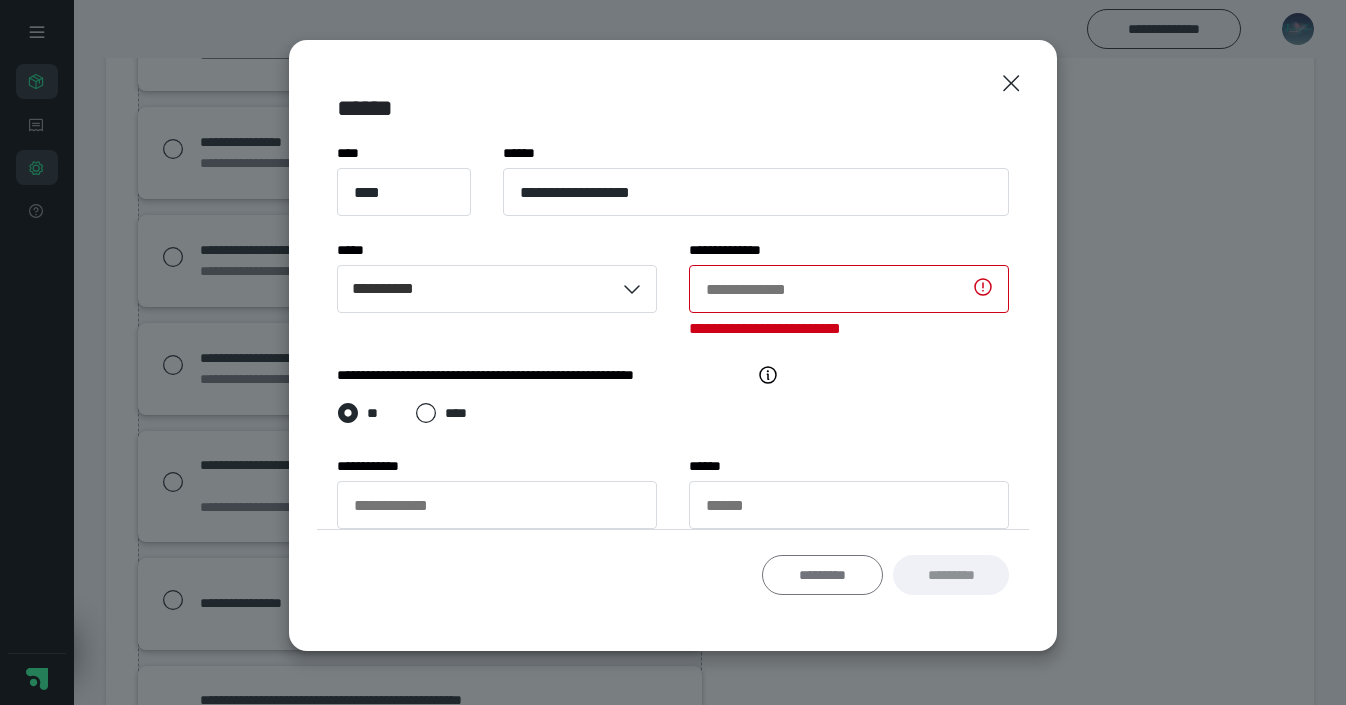click on "*********" at bounding box center (823, 575) 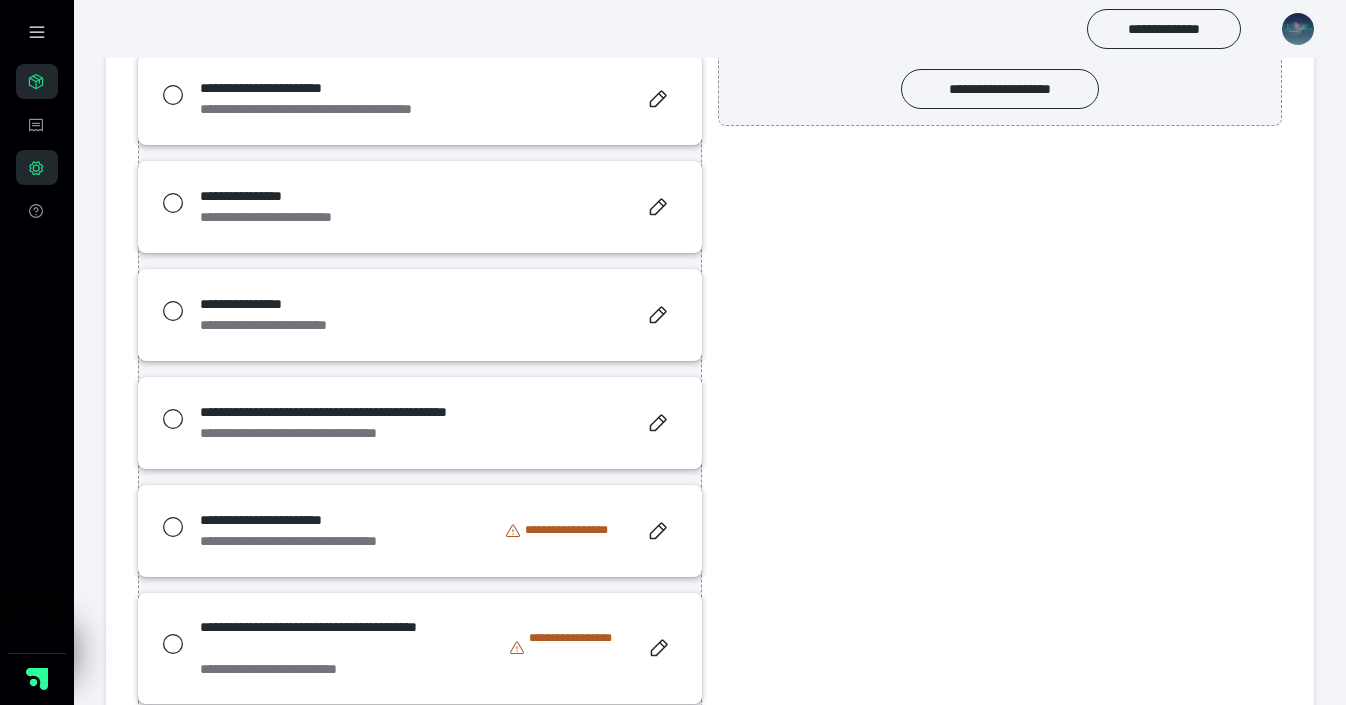 scroll, scrollTop: 620, scrollLeft: 0, axis: vertical 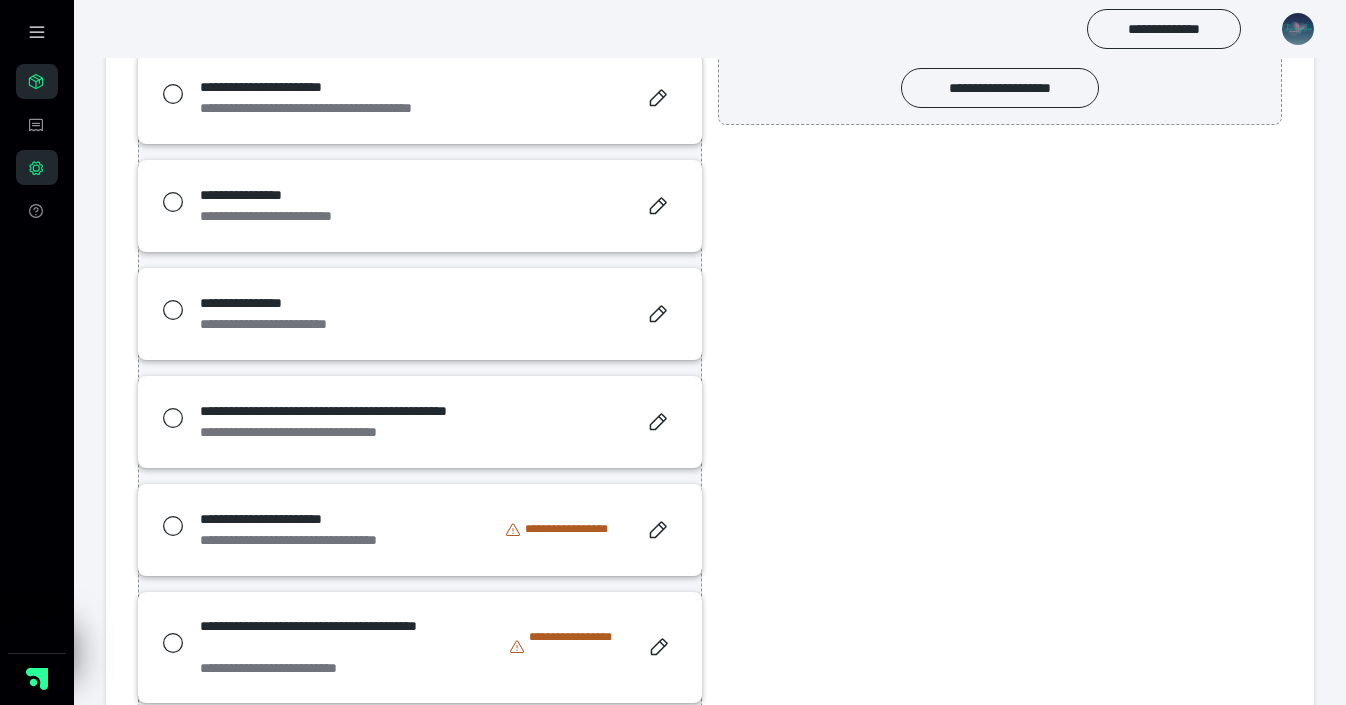 click 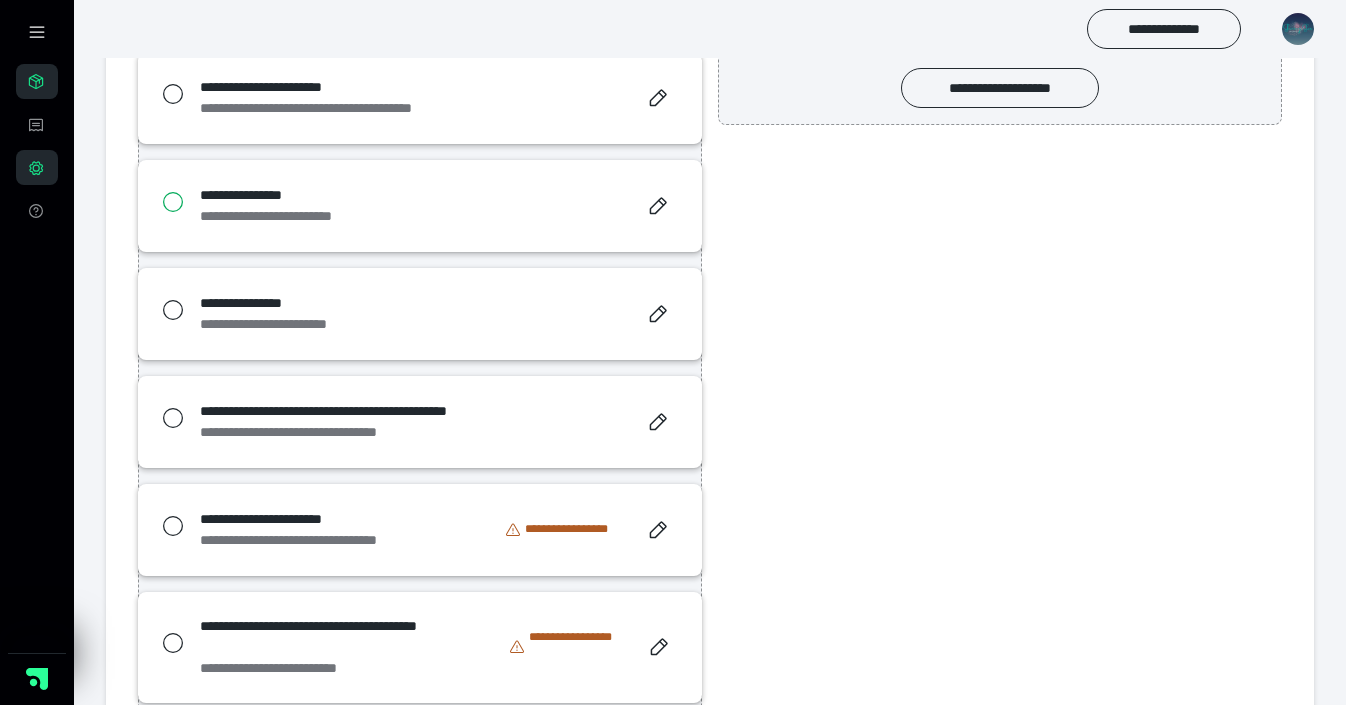 click at bounding box center [162, 202] 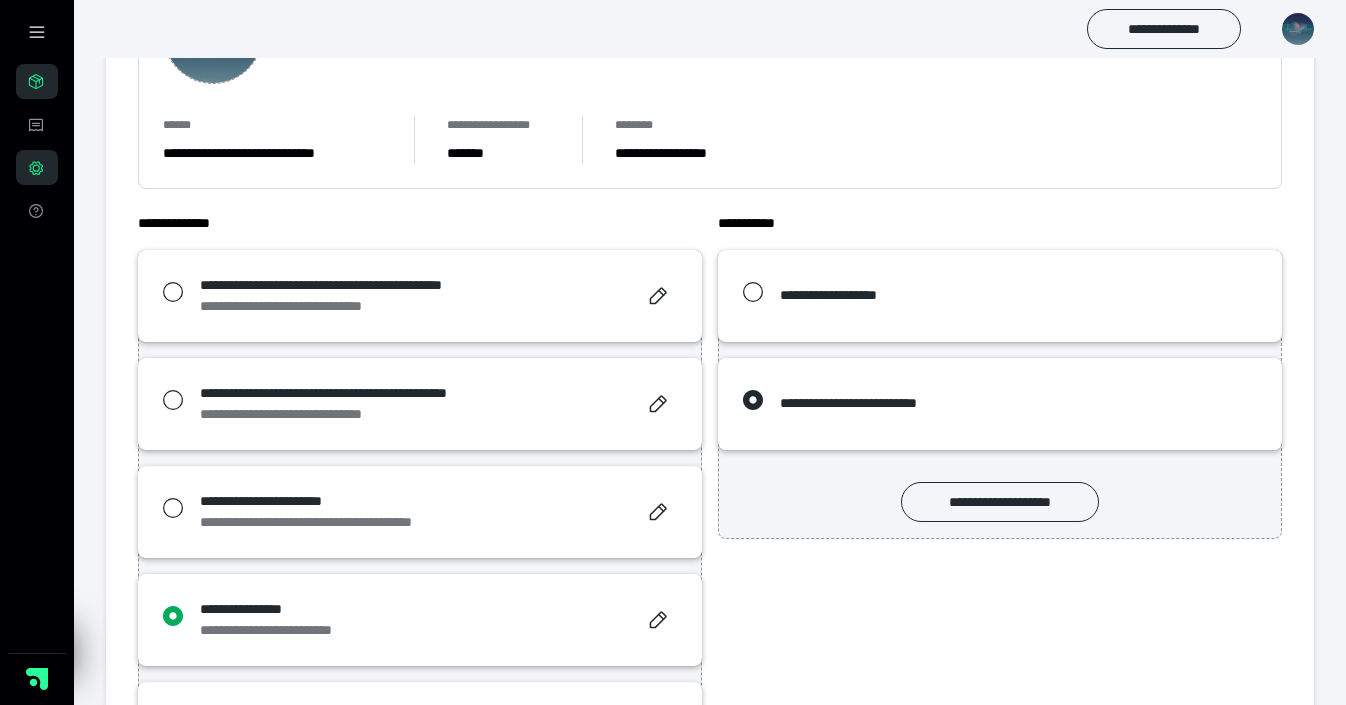 scroll, scrollTop: 207, scrollLeft: 0, axis: vertical 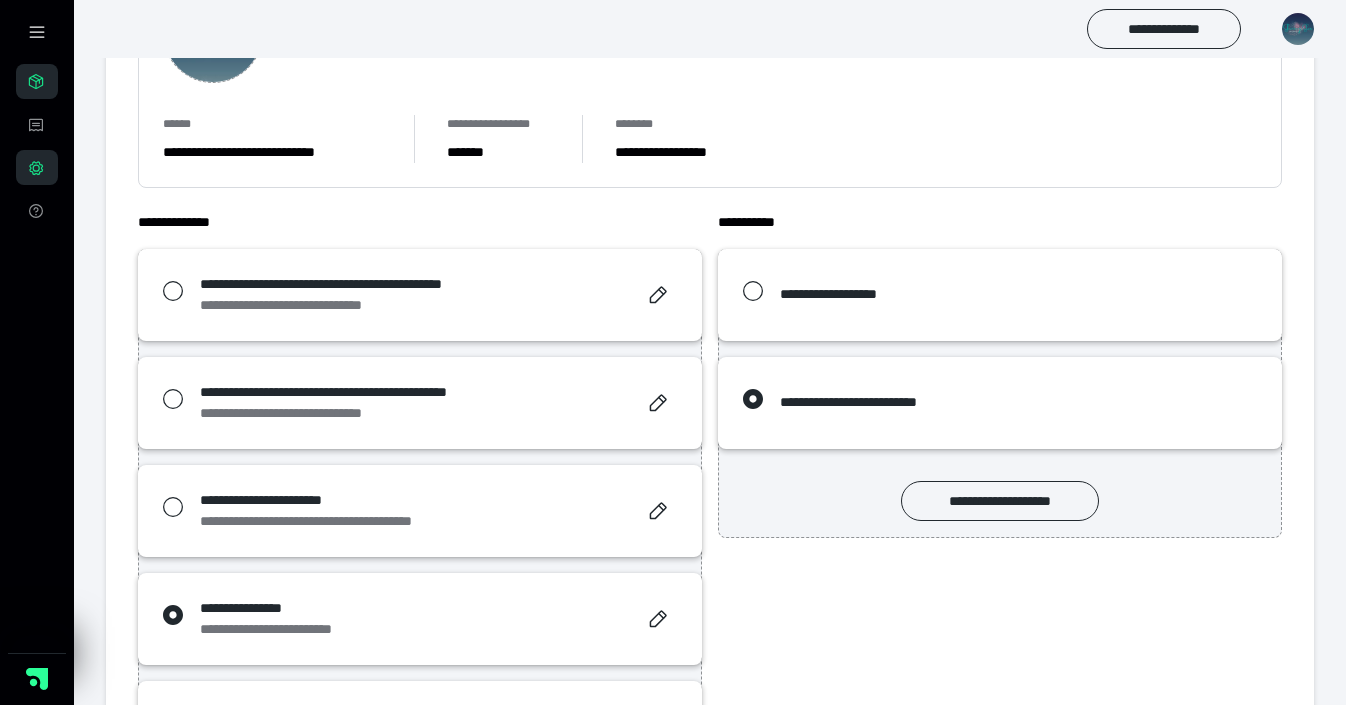 click 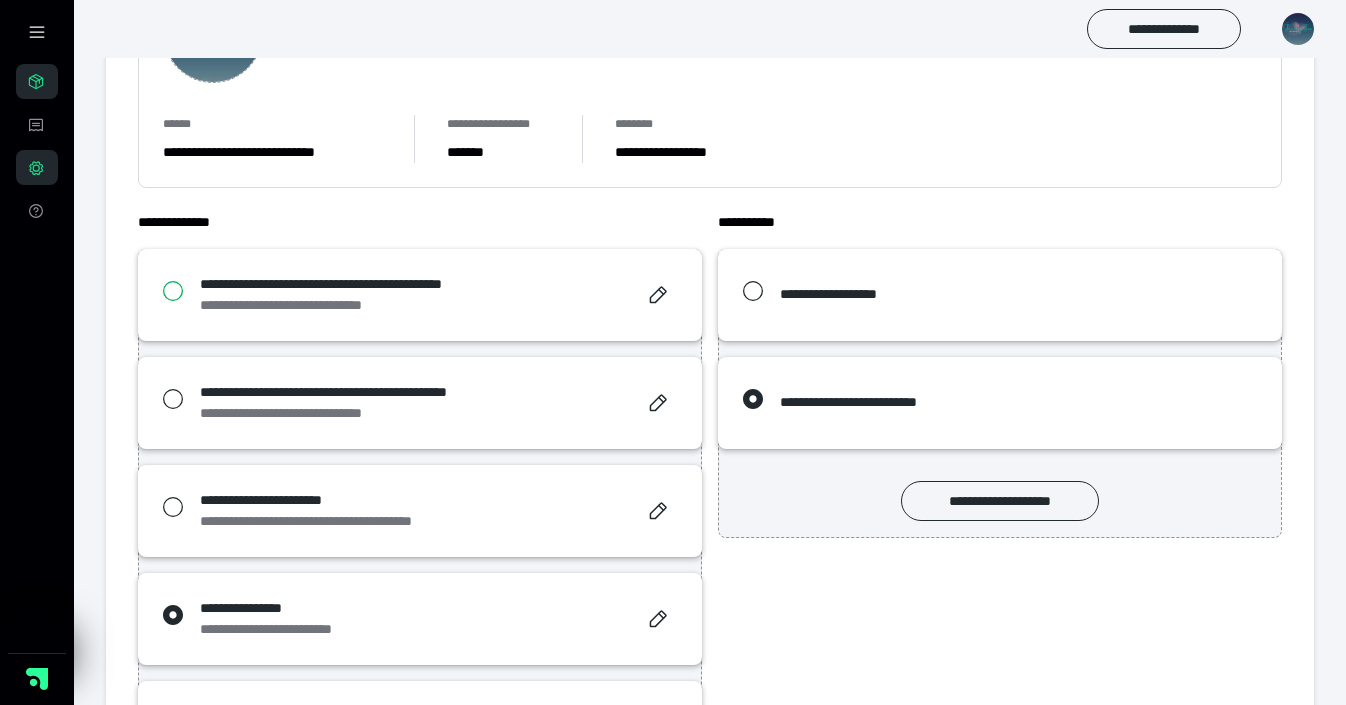 click at bounding box center [162, 291] 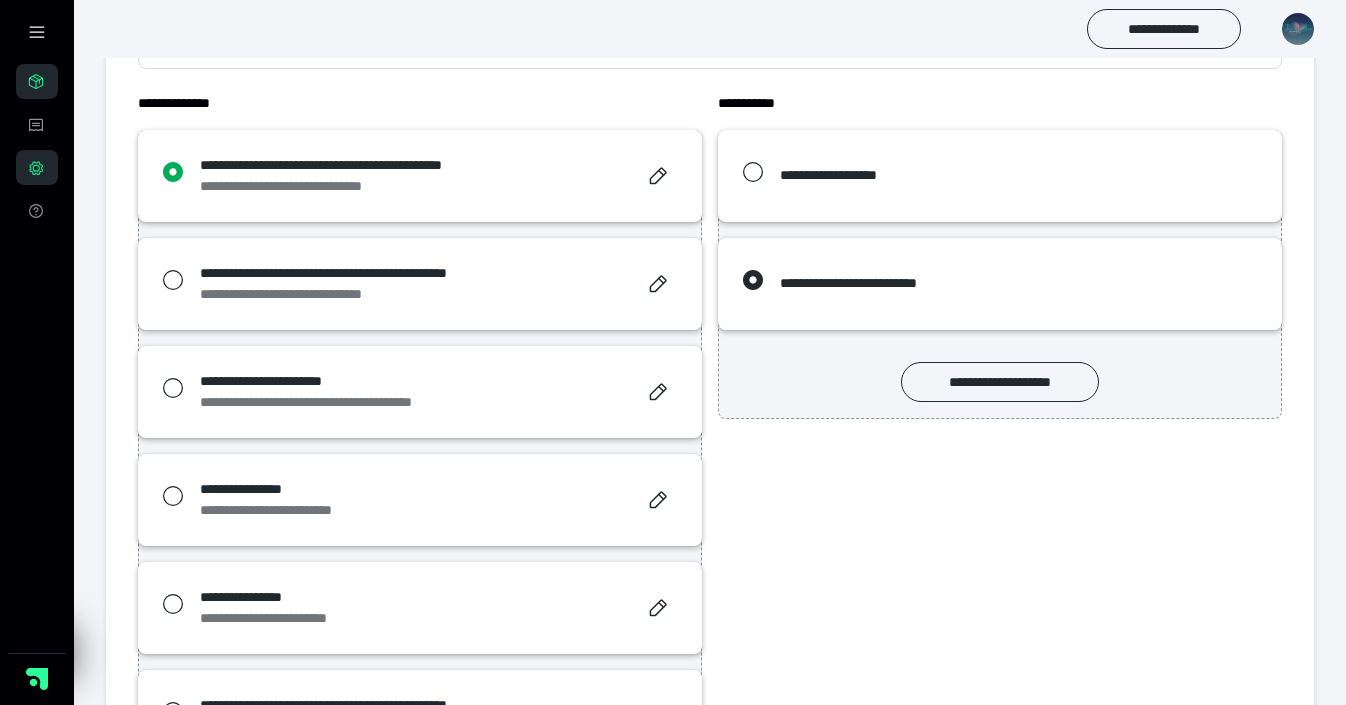 scroll, scrollTop: 327, scrollLeft: 0, axis: vertical 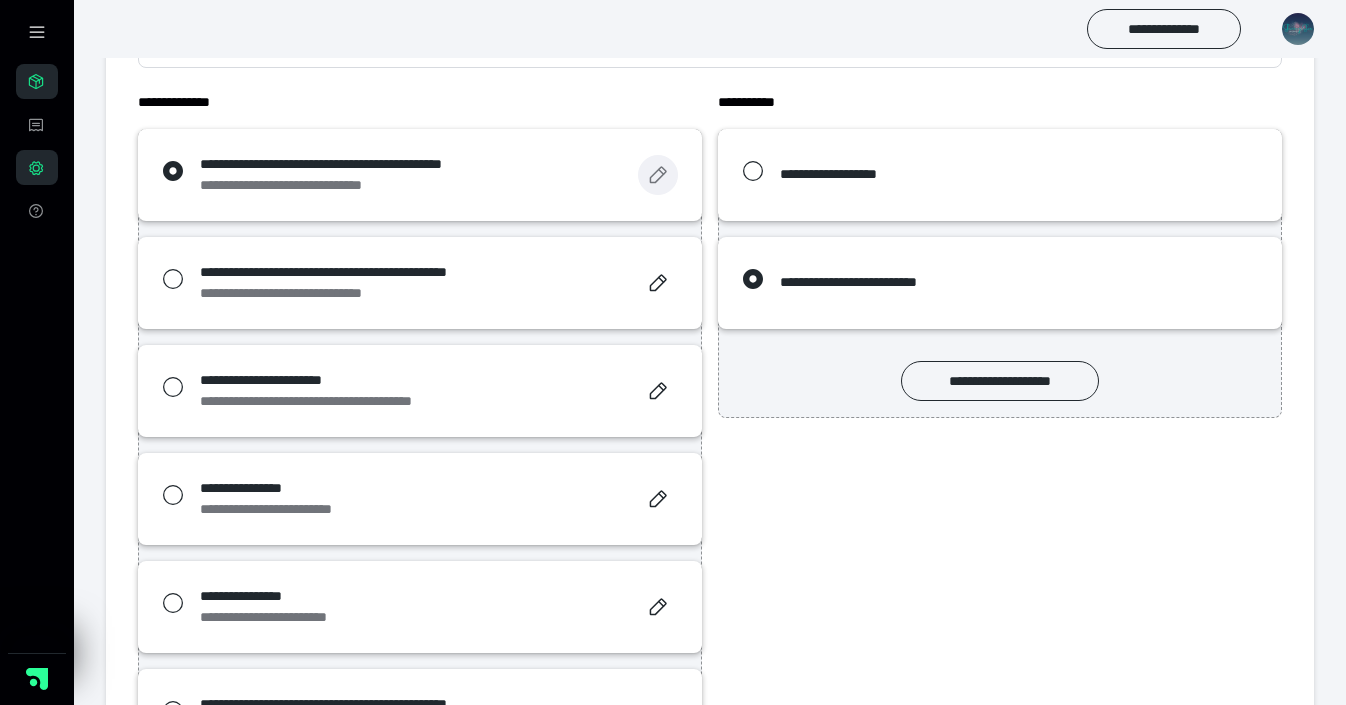 click at bounding box center (658, 175) 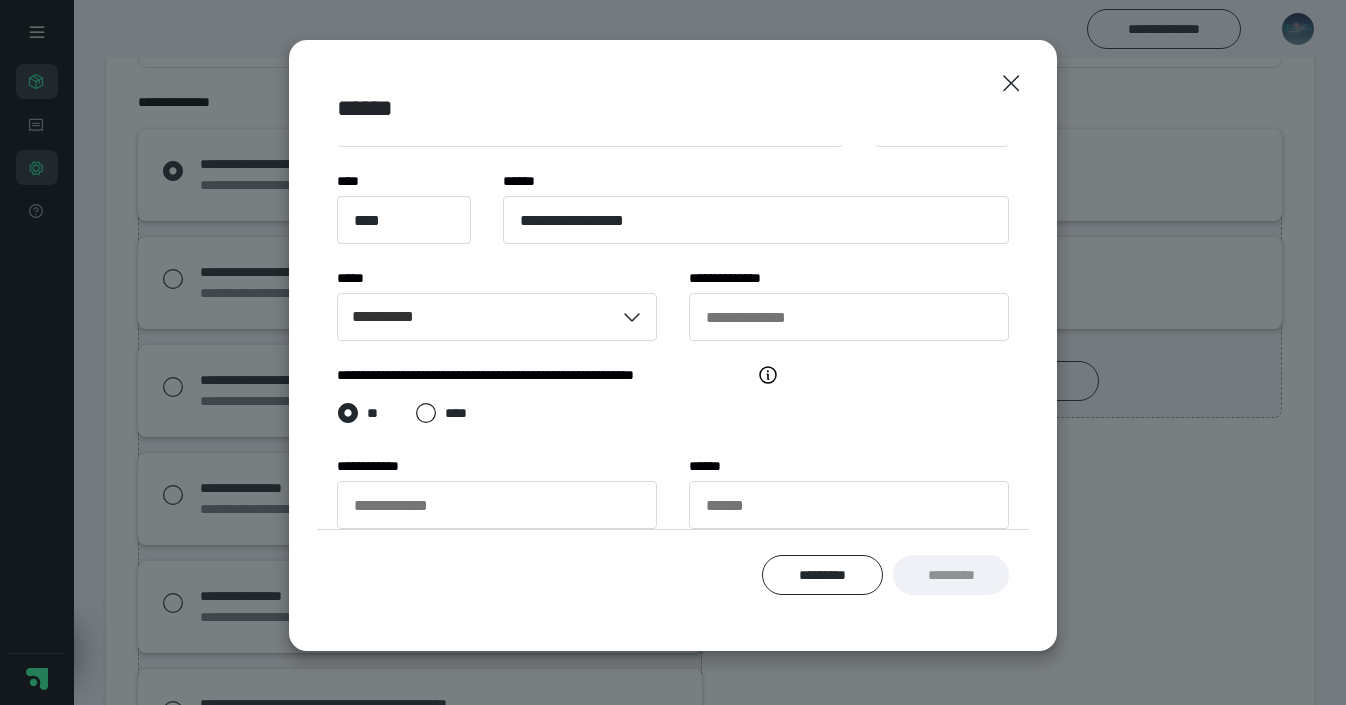 scroll, scrollTop: 0, scrollLeft: 0, axis: both 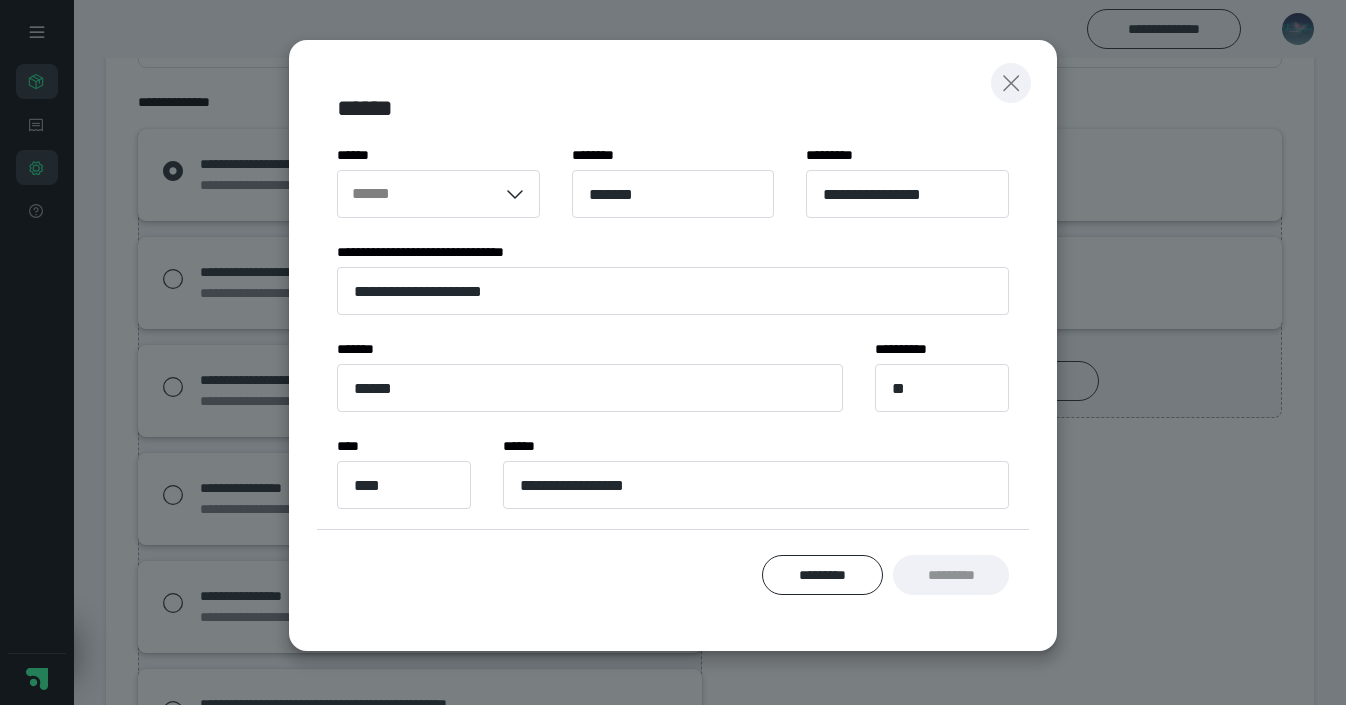 click 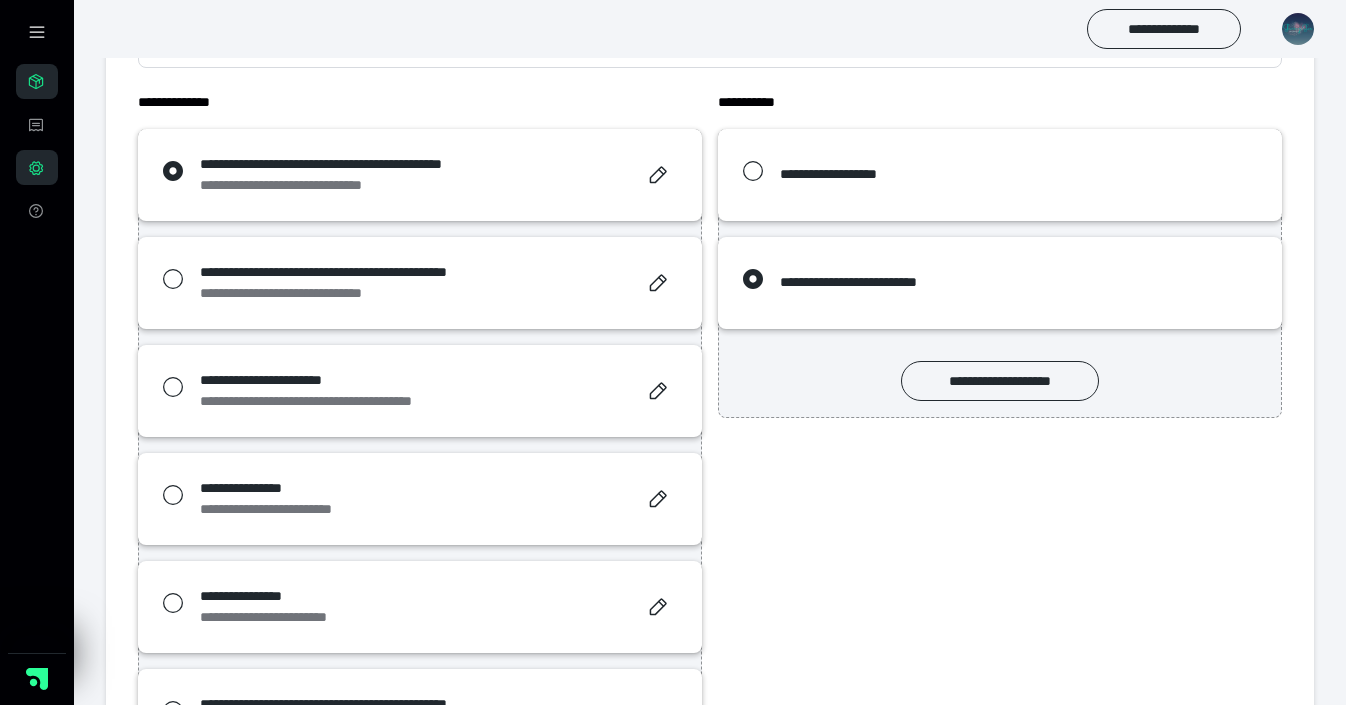 click 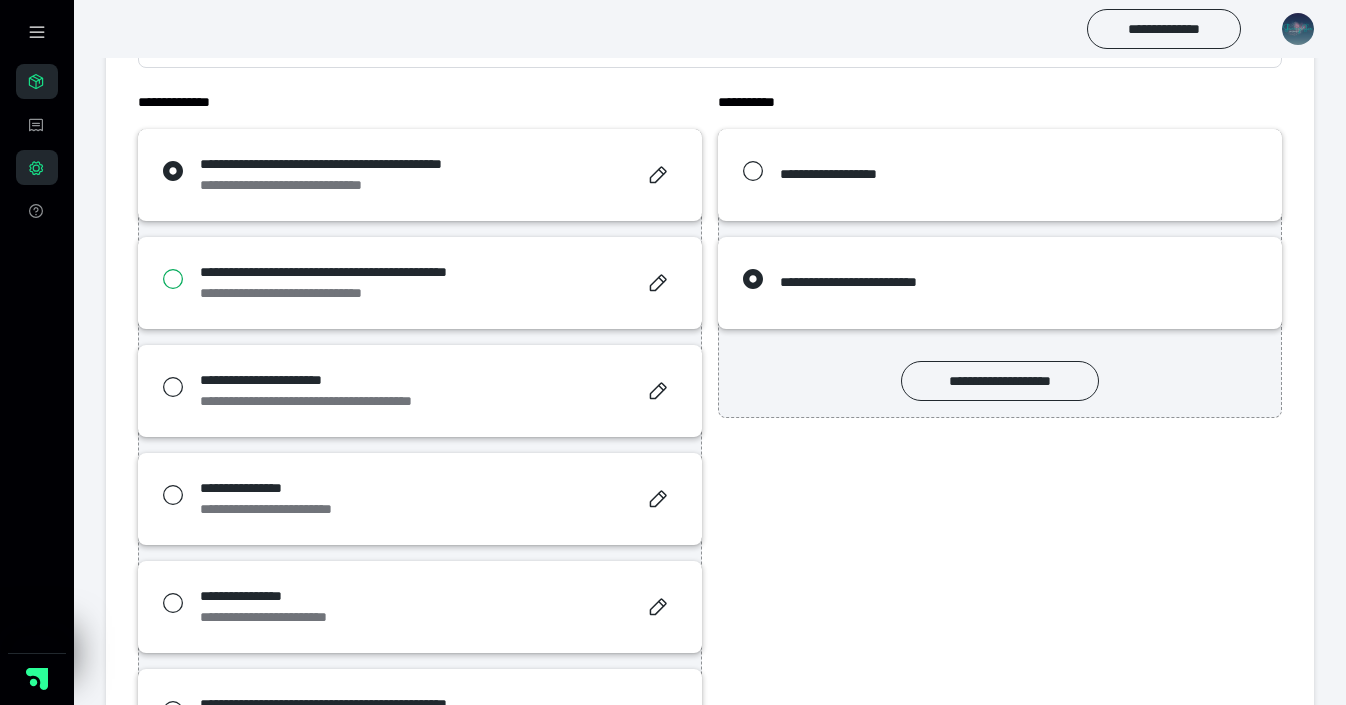 click at bounding box center [162, 279] 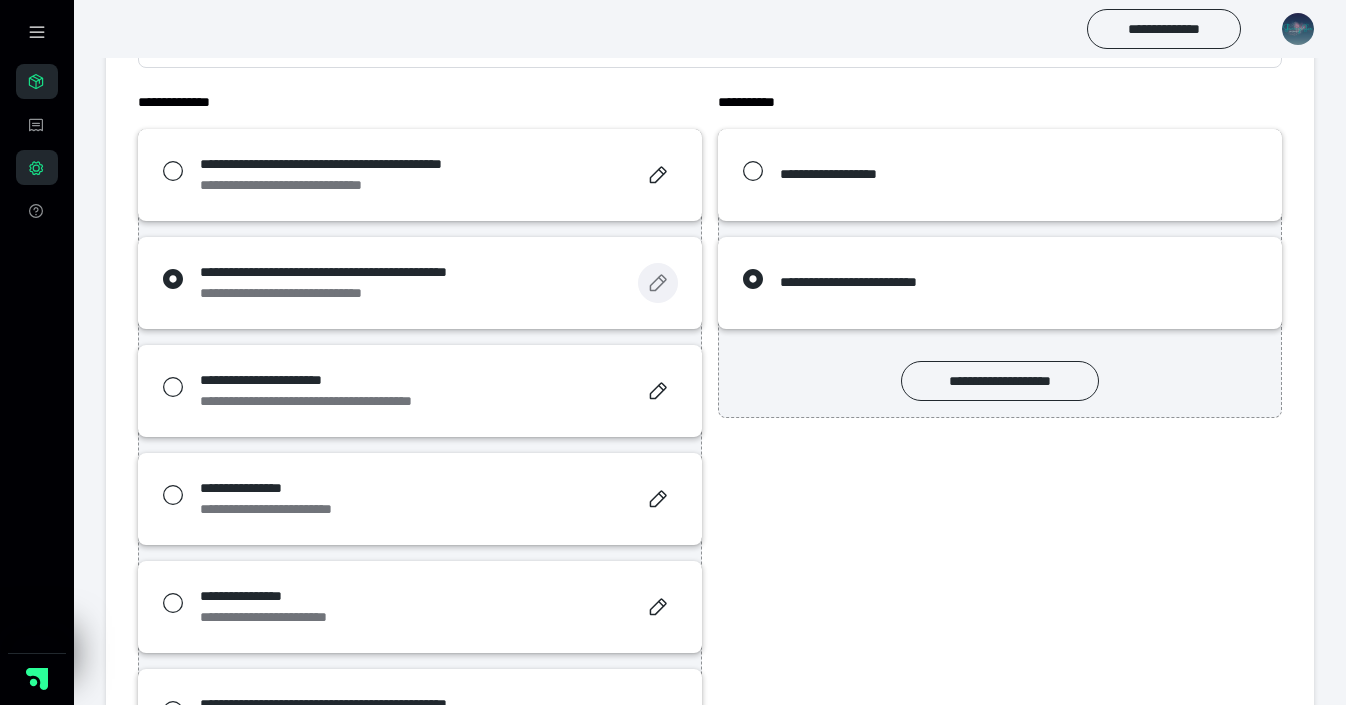 click 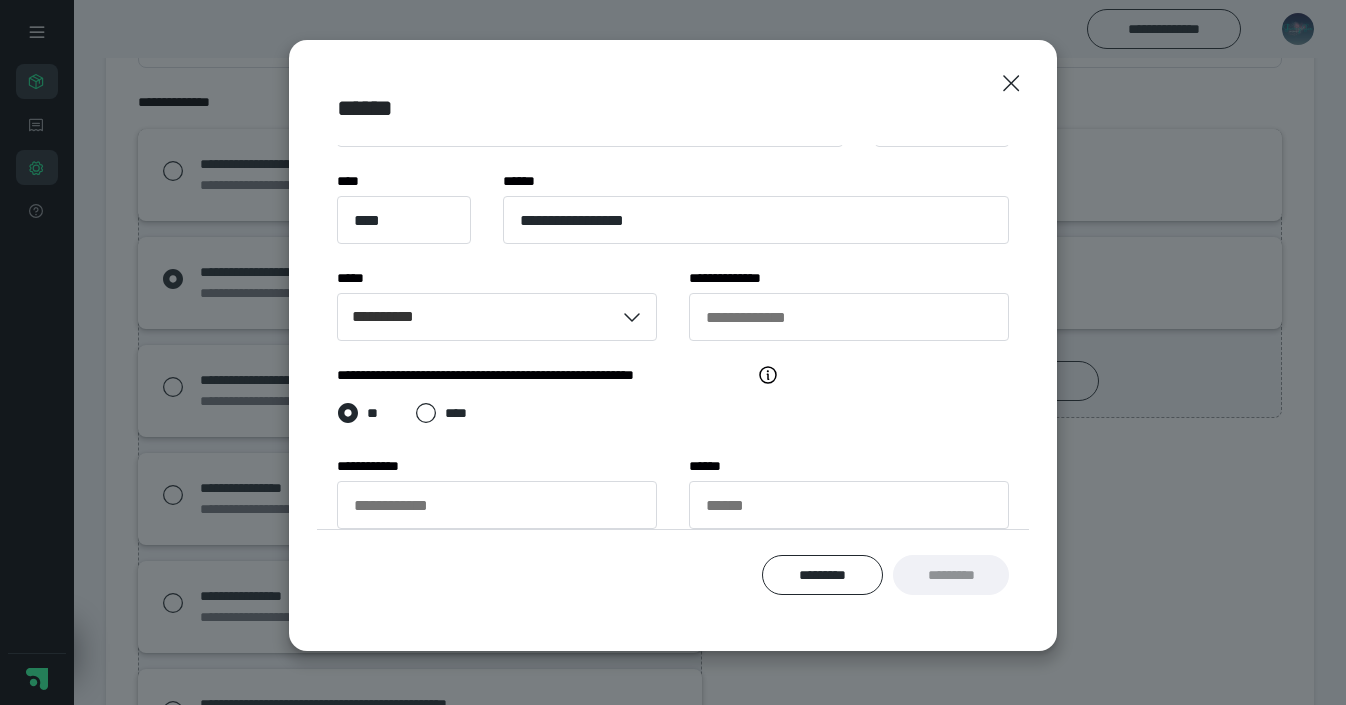 scroll, scrollTop: 0, scrollLeft: 0, axis: both 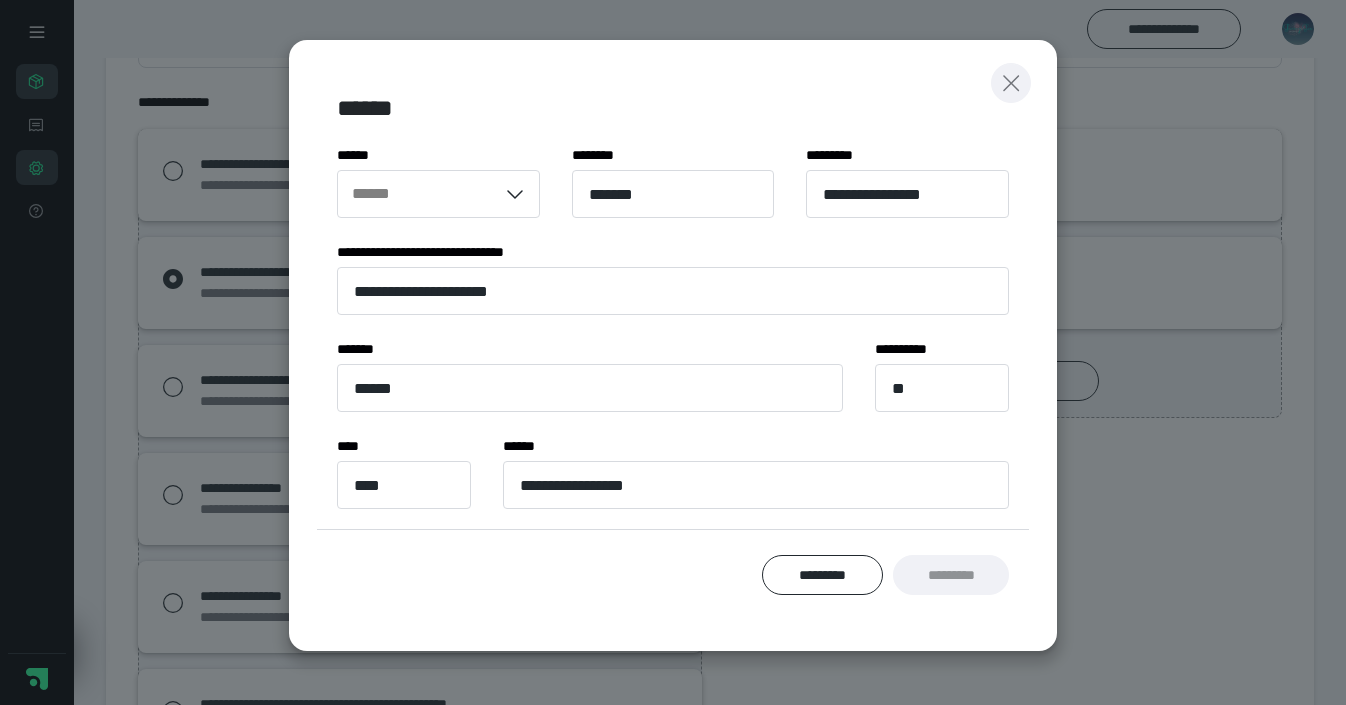 click at bounding box center (1011, 83) 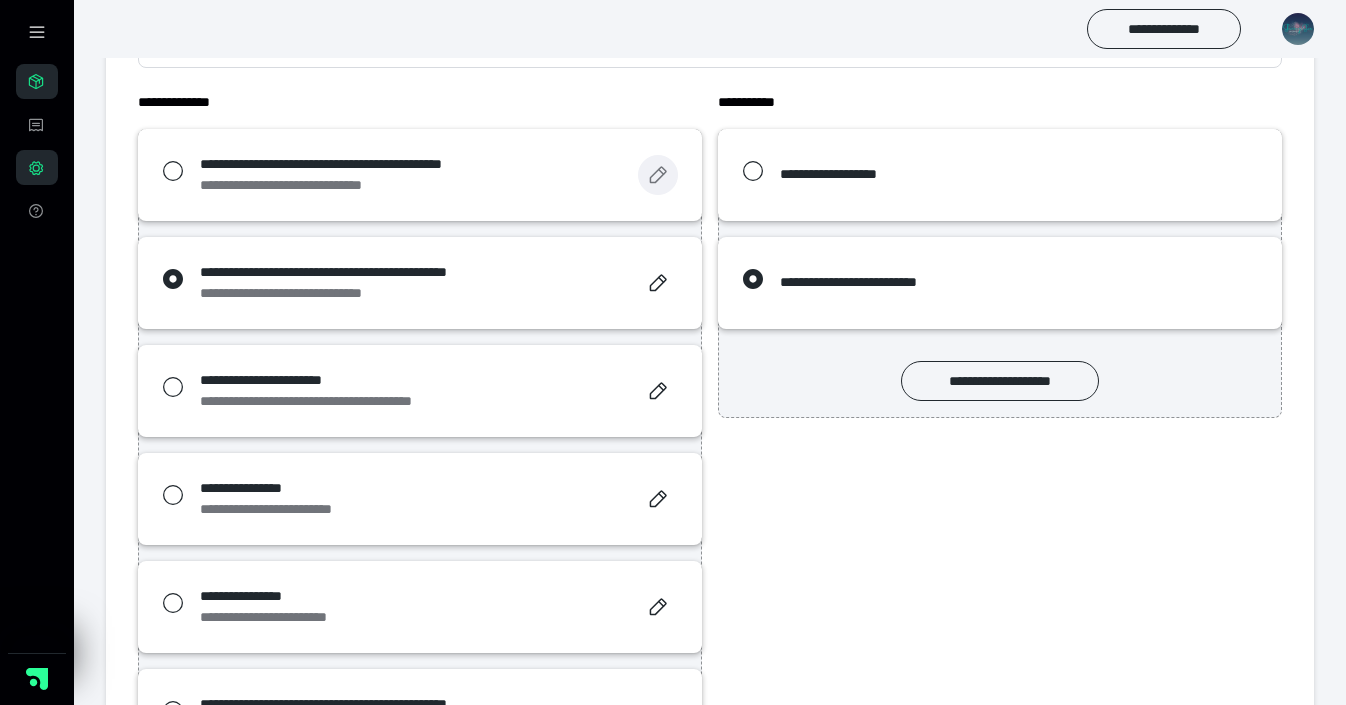 click 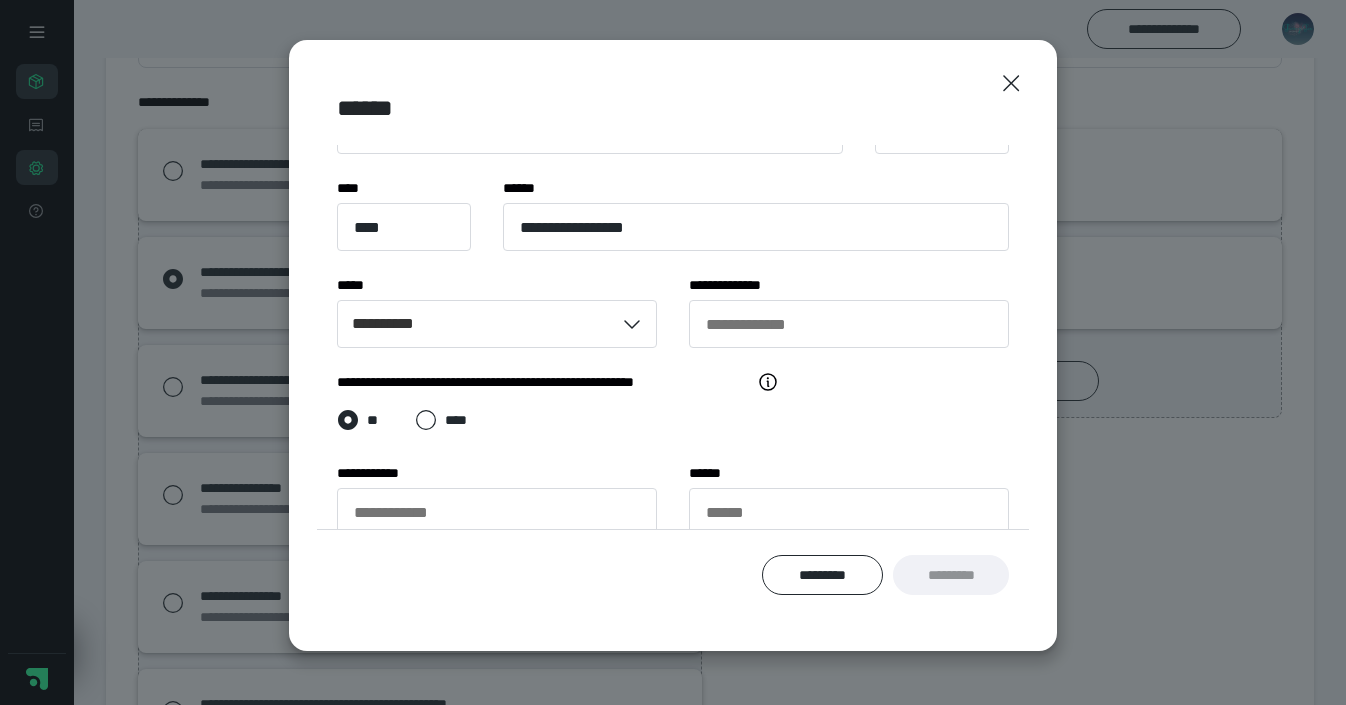 scroll, scrollTop: 263, scrollLeft: 0, axis: vertical 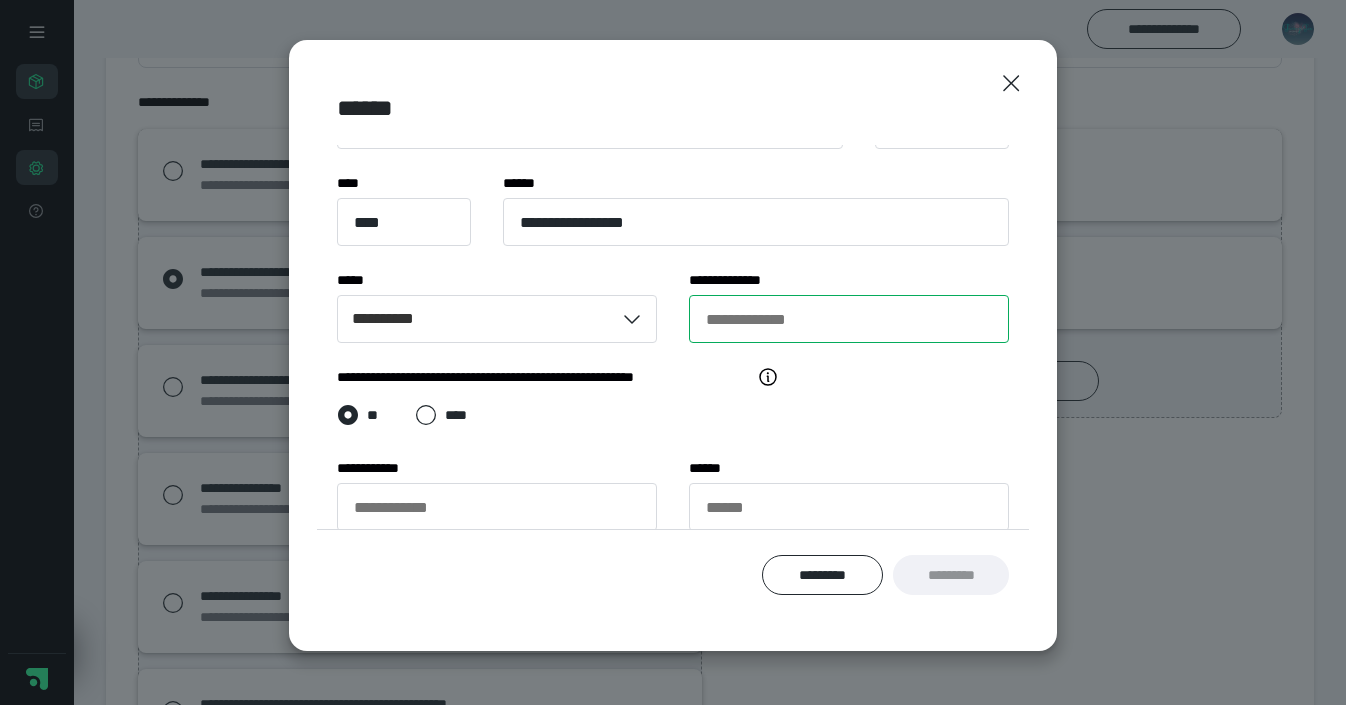 click on "**********" at bounding box center (849, 319) 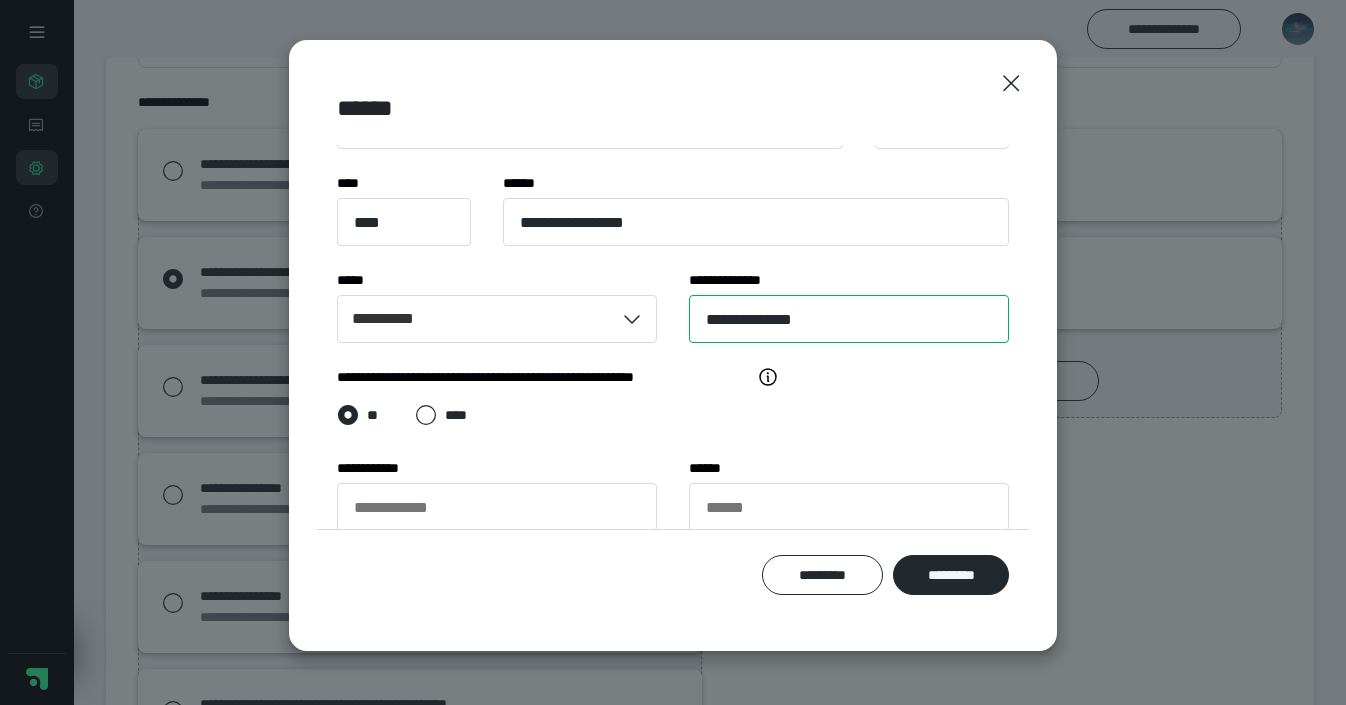 type on "**********" 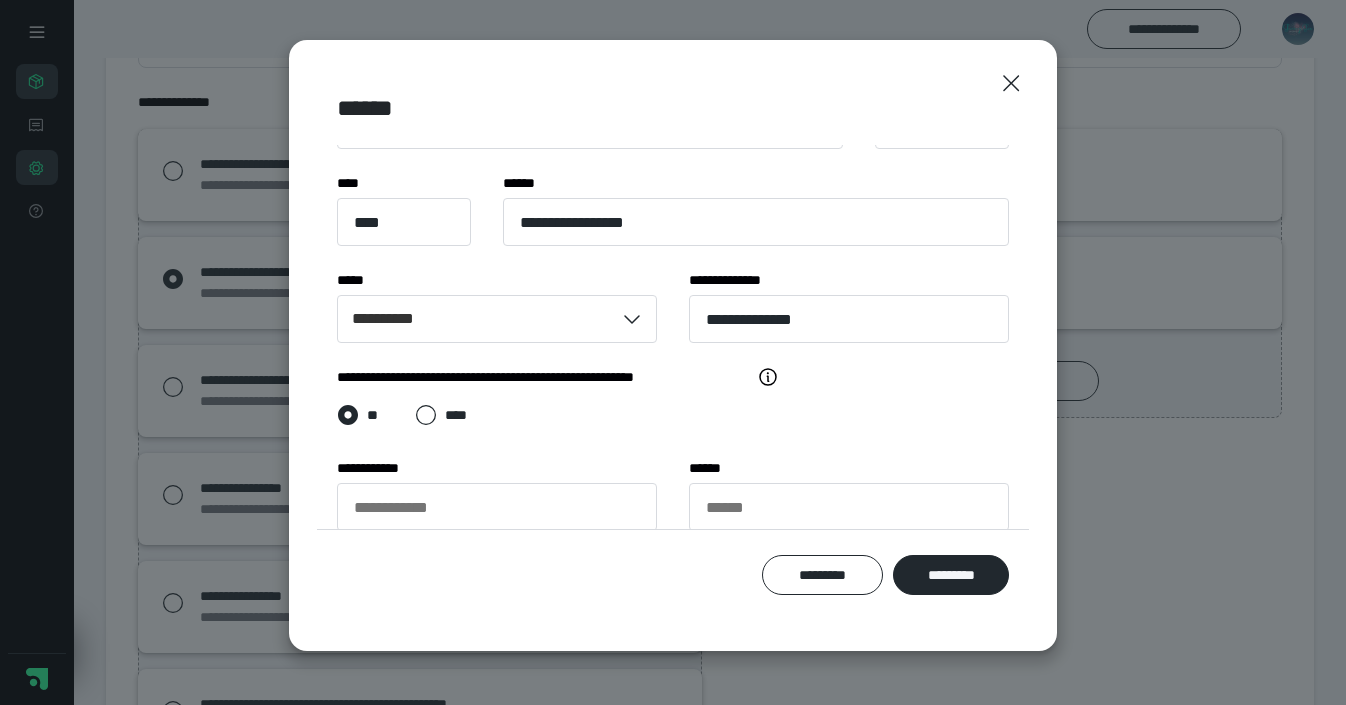 click 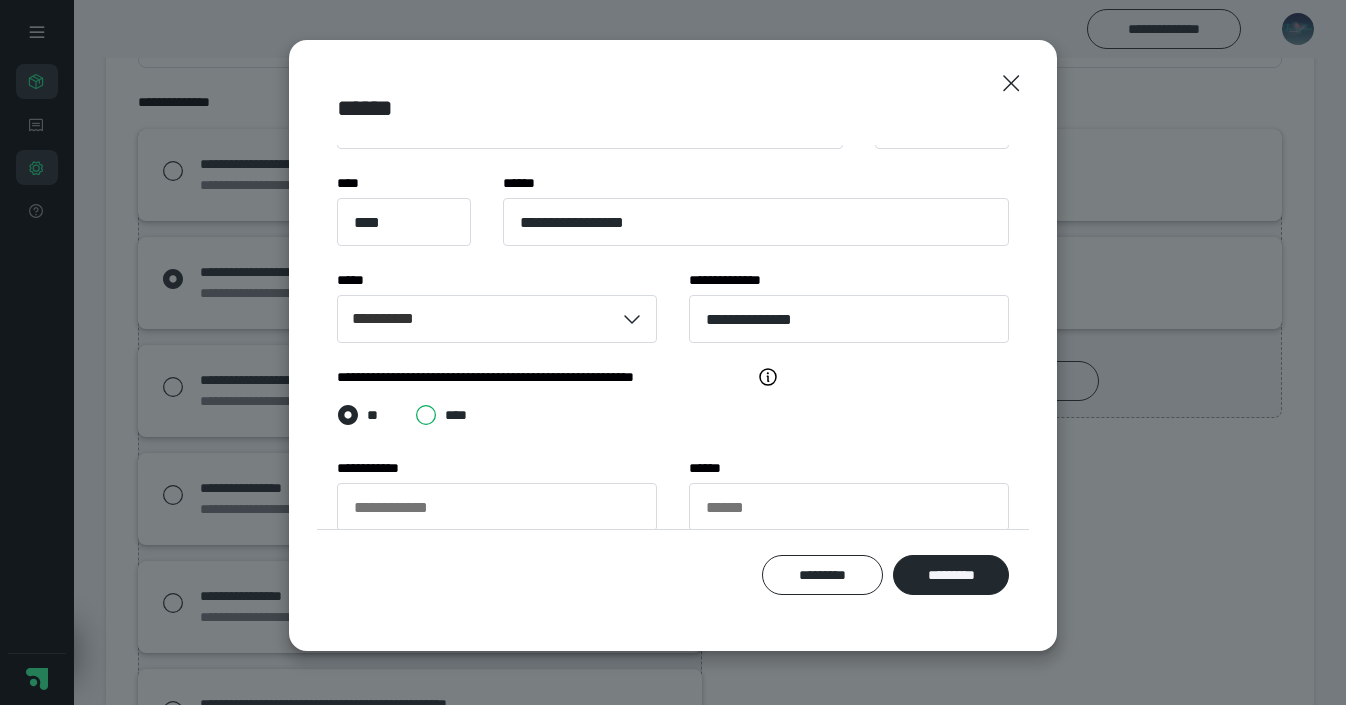 click on "****" at bounding box center (415, 678) 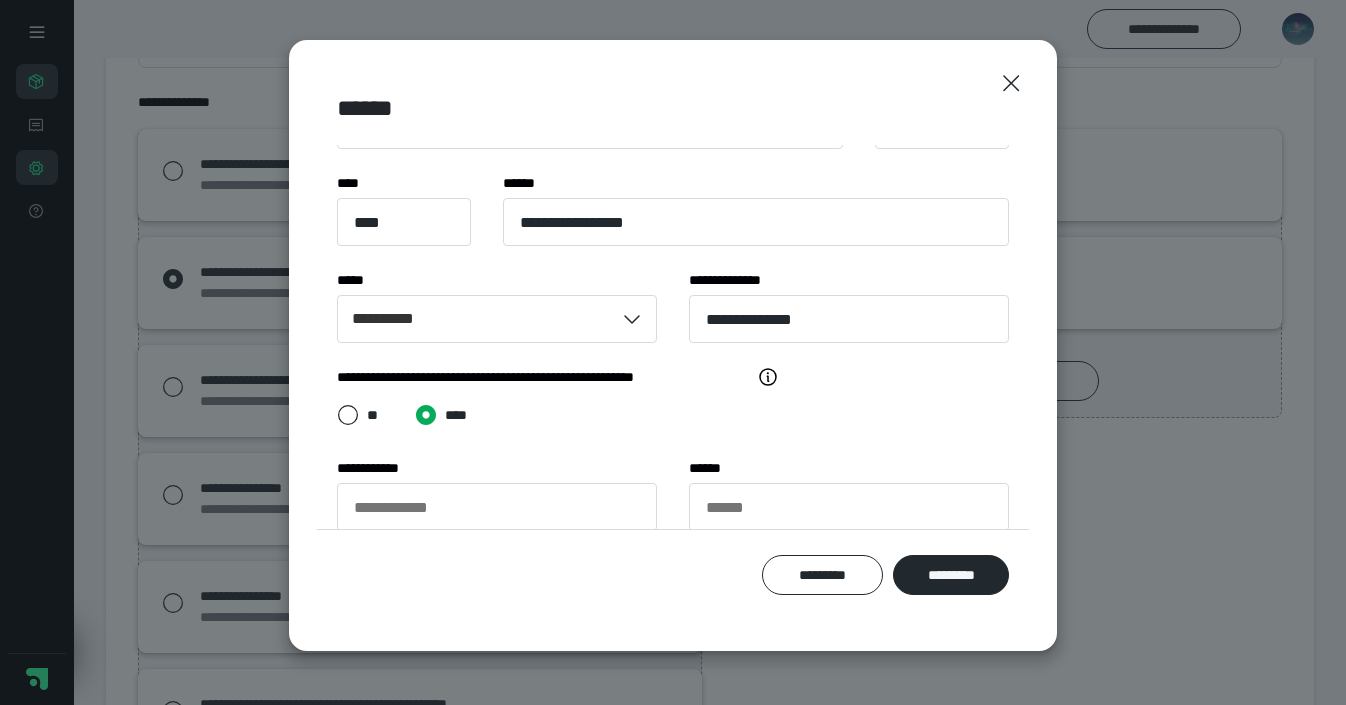 scroll, scrollTop: 266, scrollLeft: 0, axis: vertical 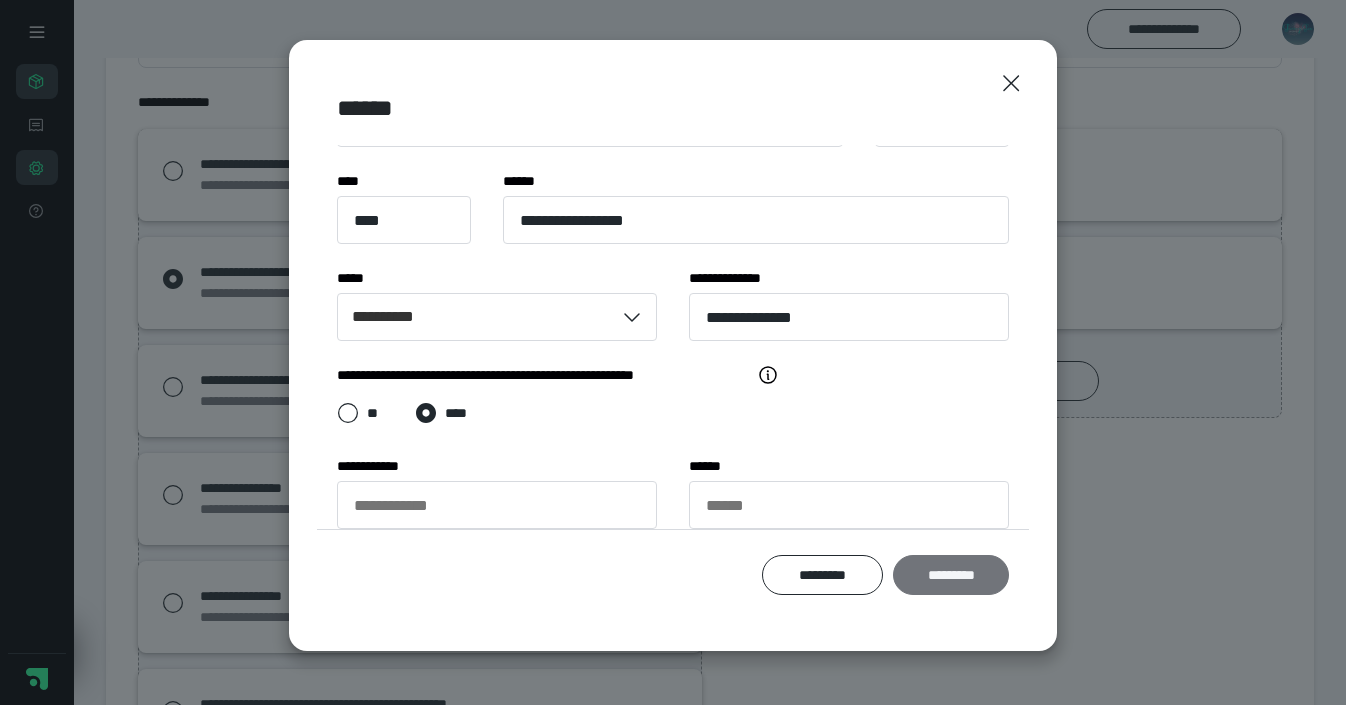 click on "*********" at bounding box center (951, 575) 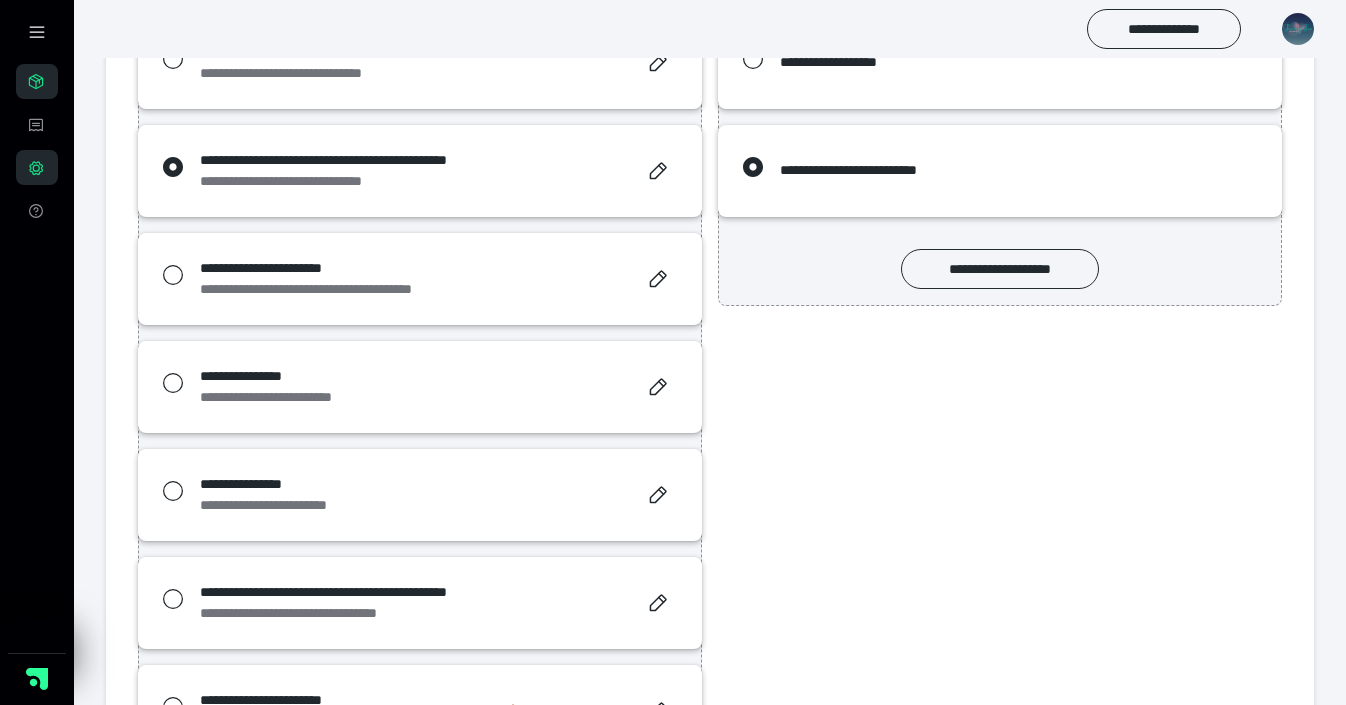 scroll, scrollTop: 0, scrollLeft: 0, axis: both 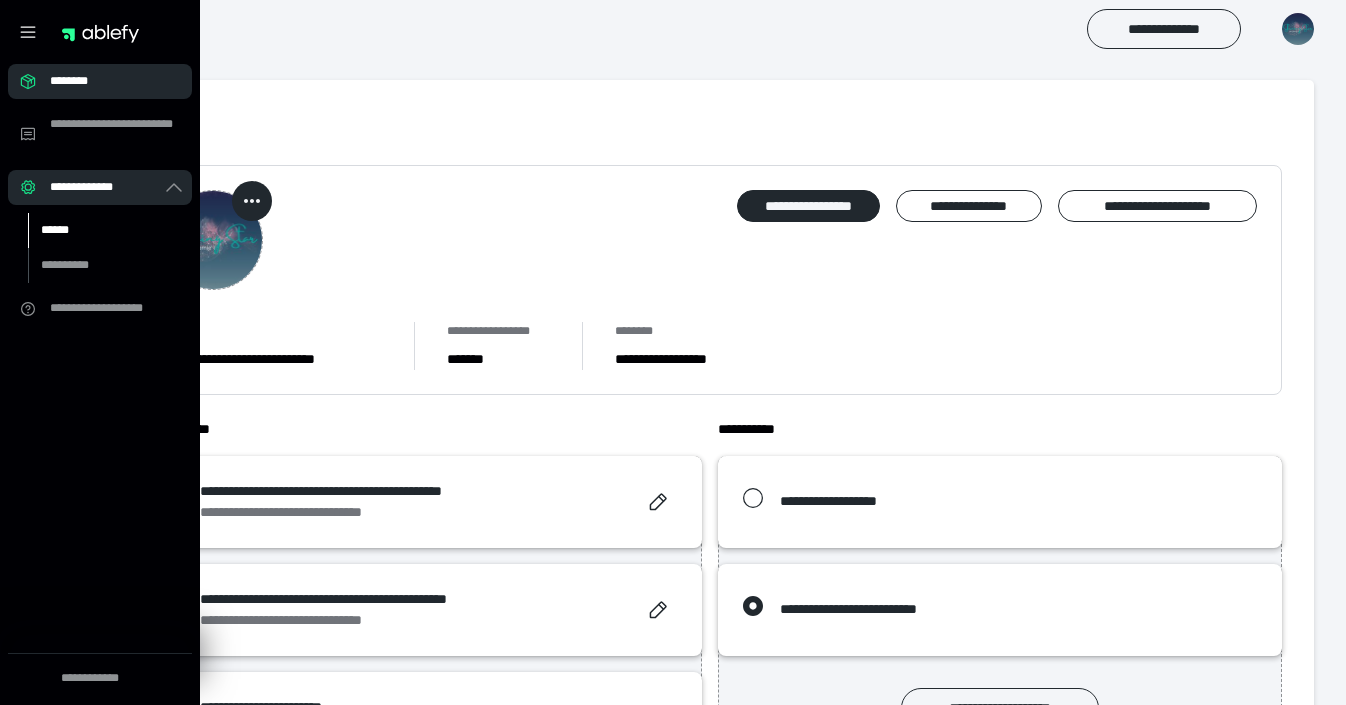 click on "******" at bounding box center (97, 230) 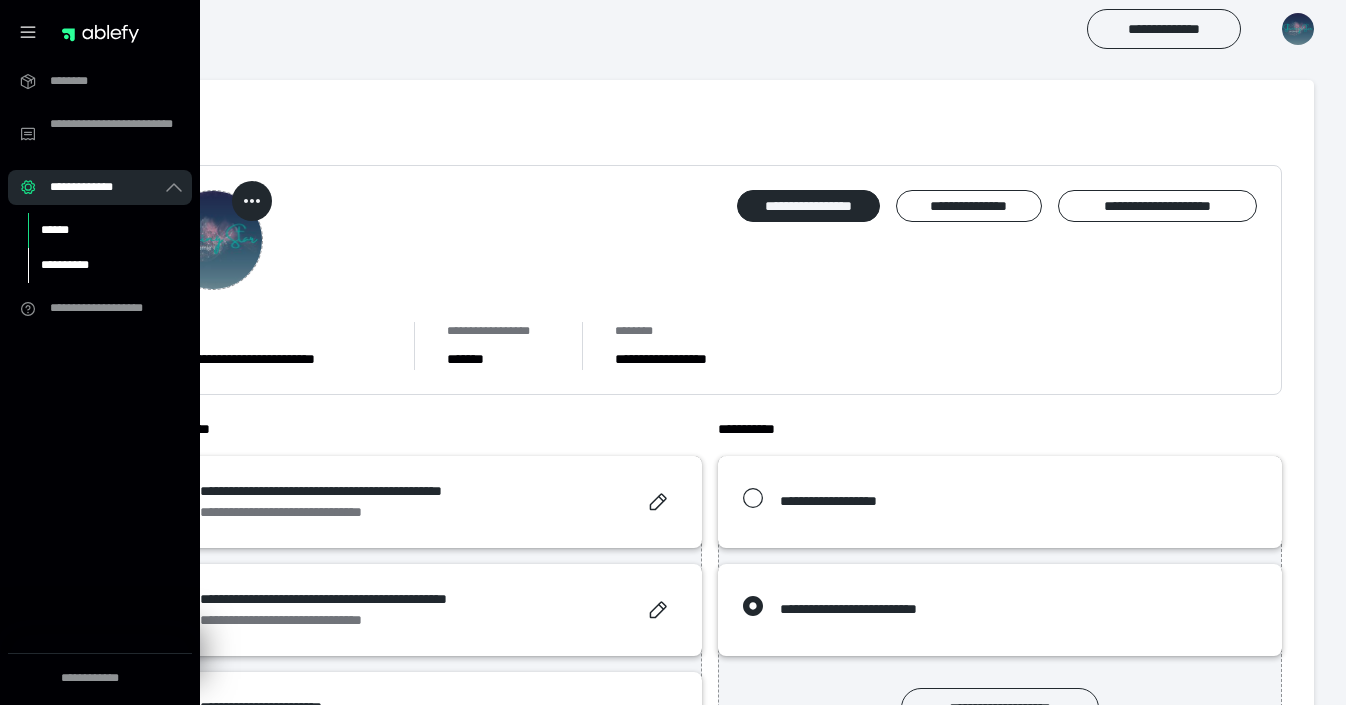 click on "**********" at bounding box center (97, 265) 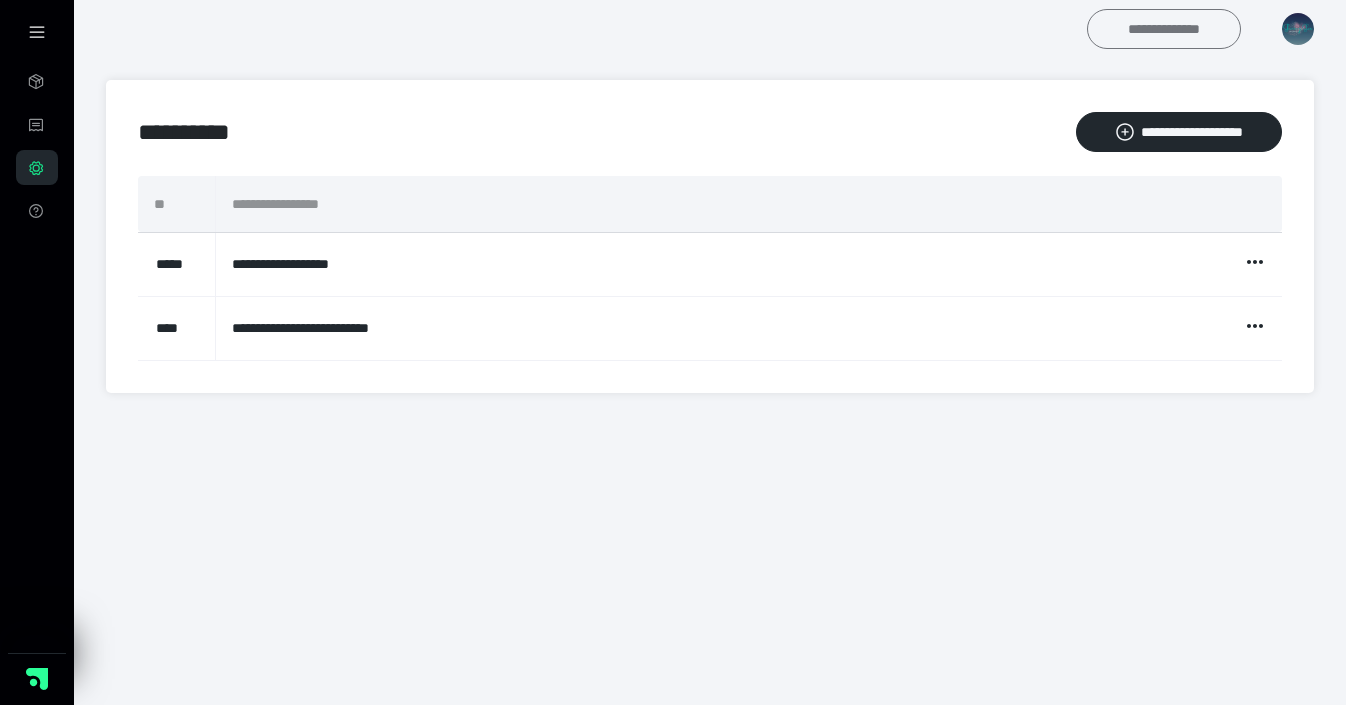 click on "**********" at bounding box center [1164, 29] 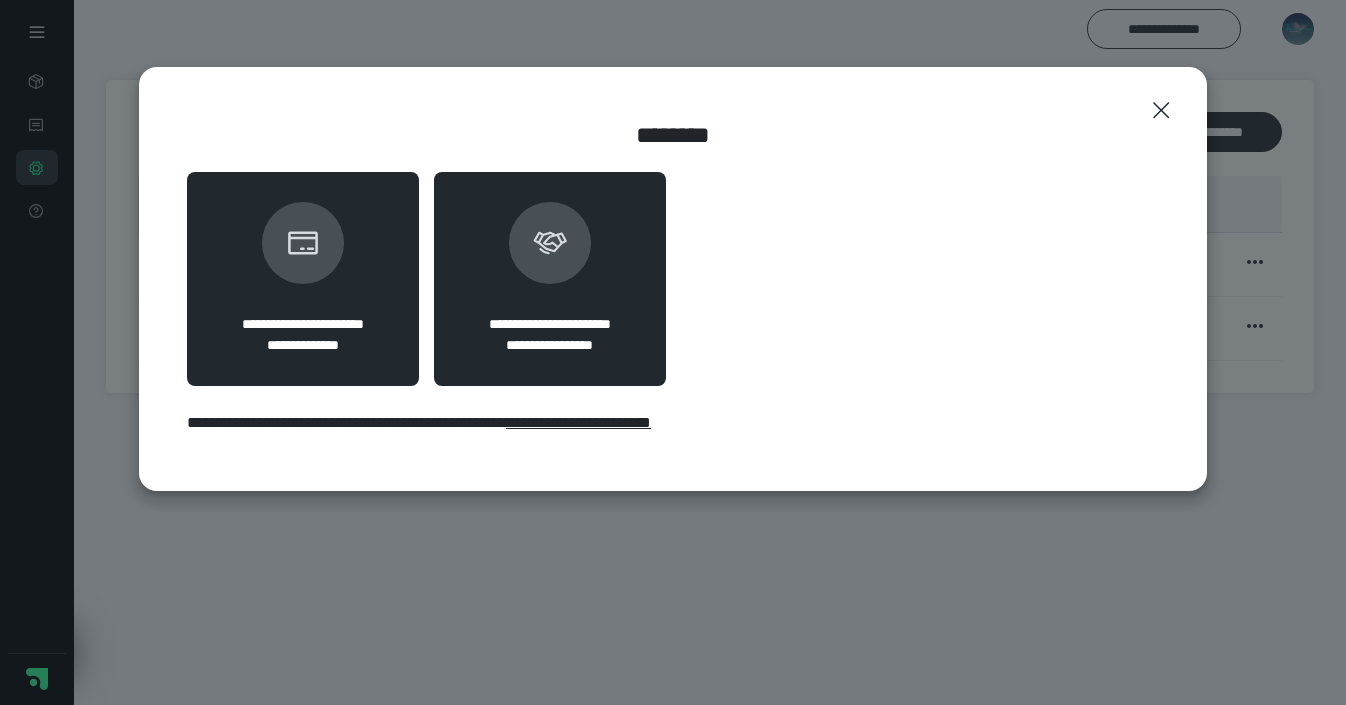 click 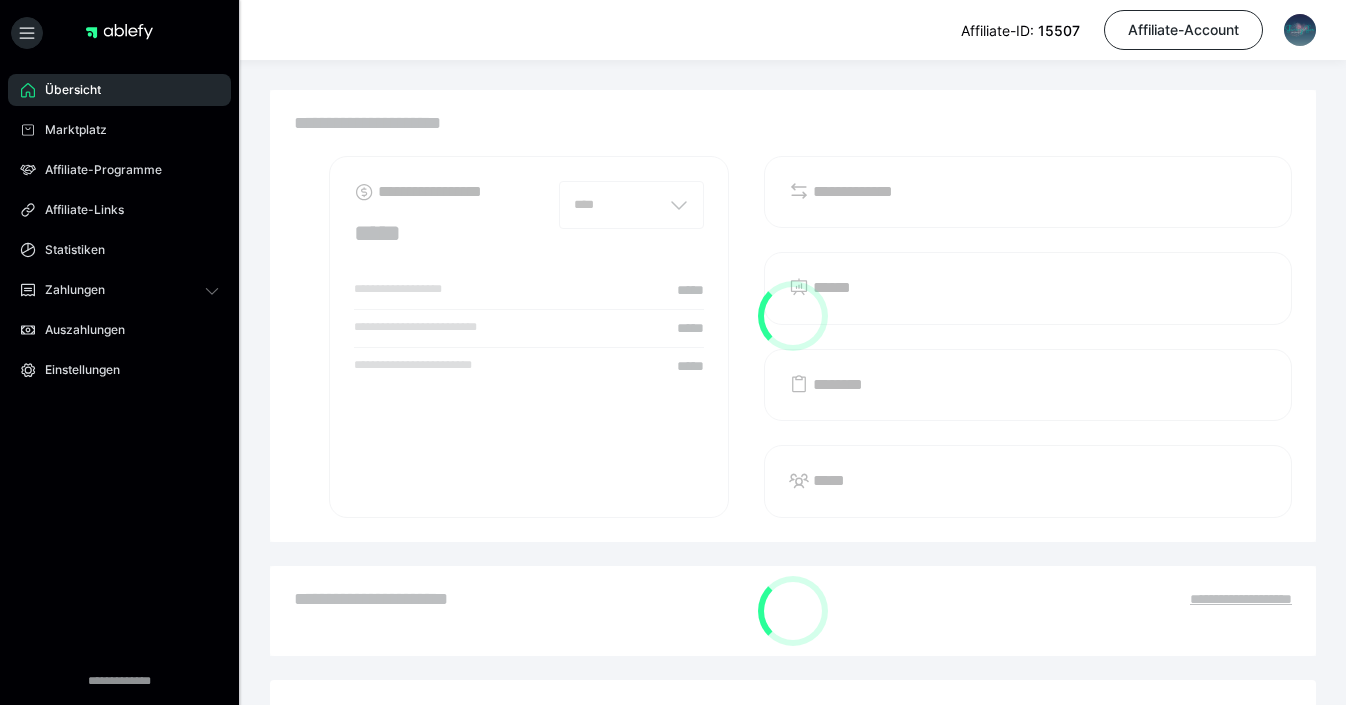 scroll, scrollTop: 0, scrollLeft: 0, axis: both 